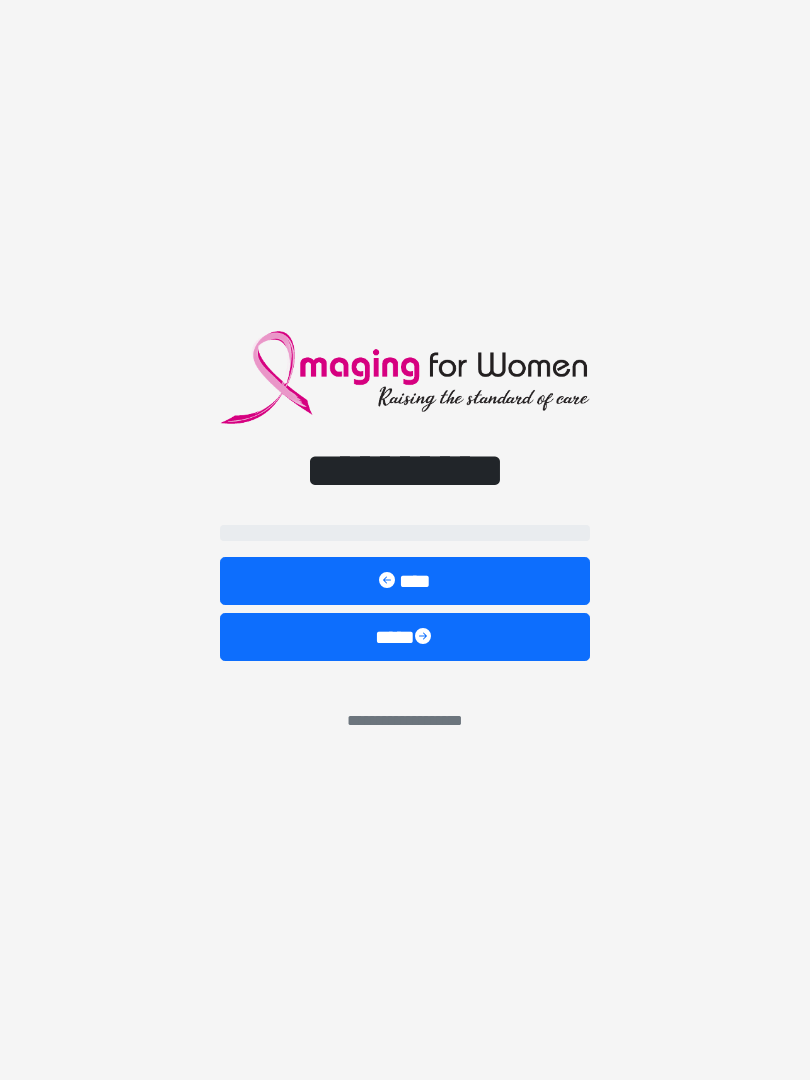 scroll, scrollTop: 4, scrollLeft: 2, axis: both 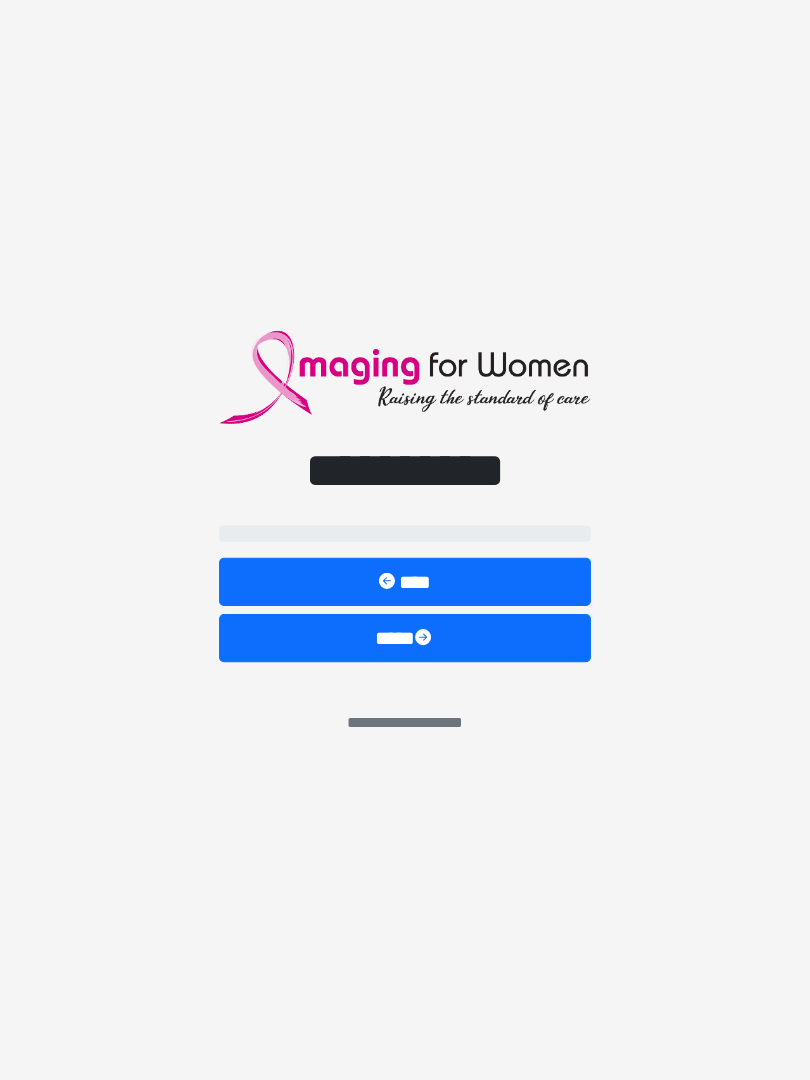 select on "**" 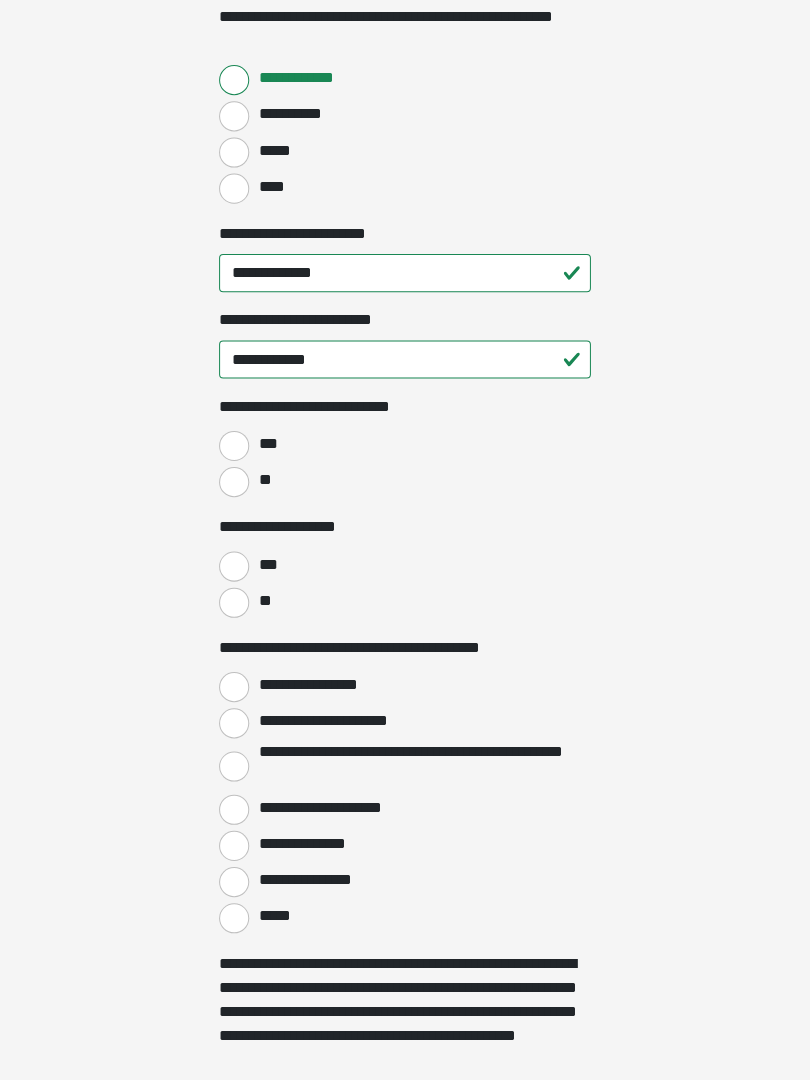 scroll, scrollTop: 2766, scrollLeft: 0, axis: vertical 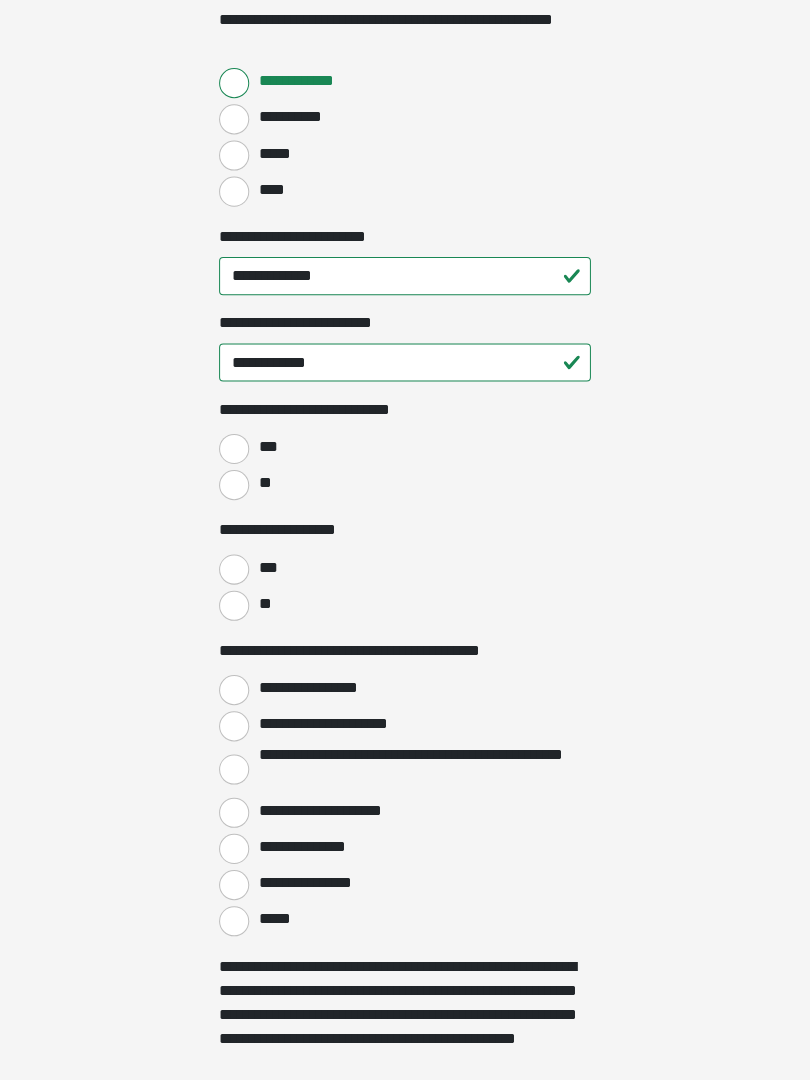 click on "**" at bounding box center [235, 485] 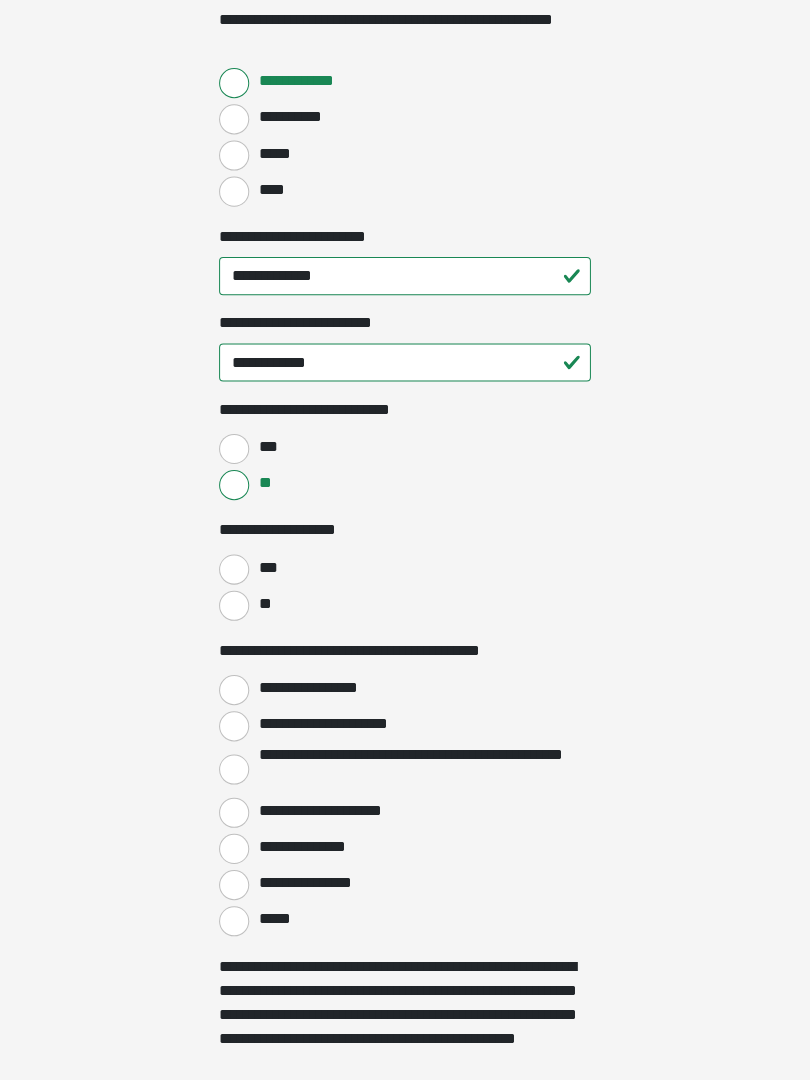 click on "**" at bounding box center [235, 605] 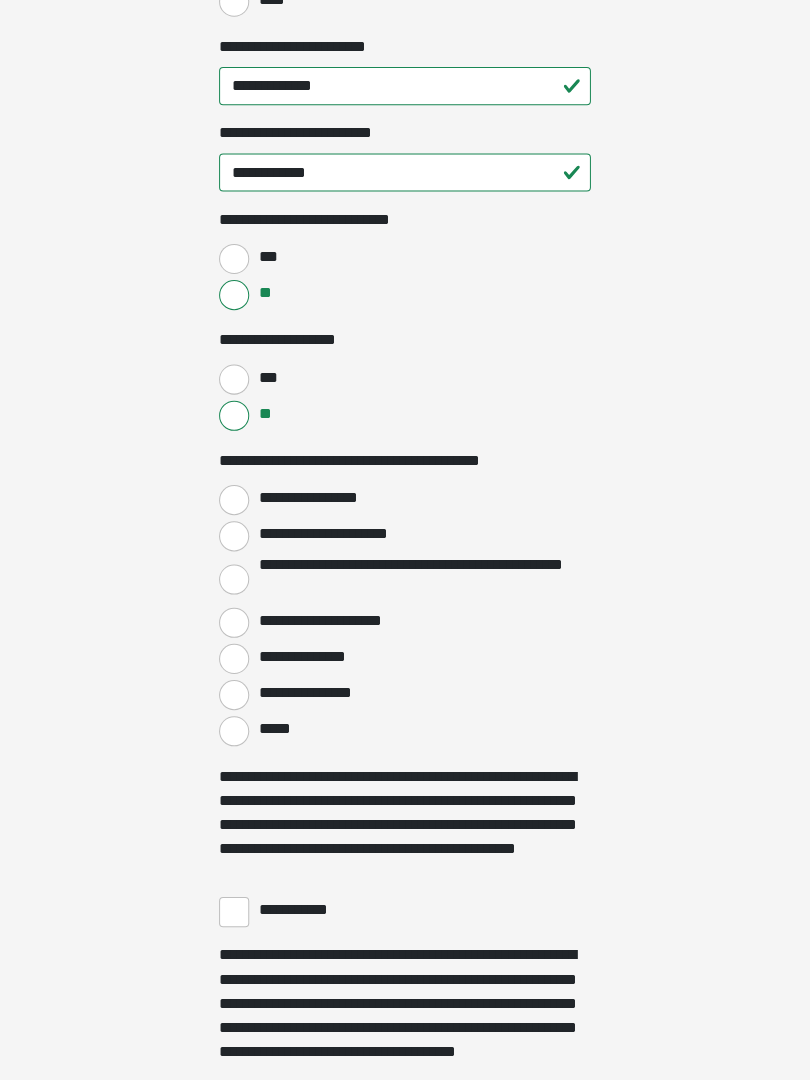 scroll, scrollTop: 3022, scrollLeft: 0, axis: vertical 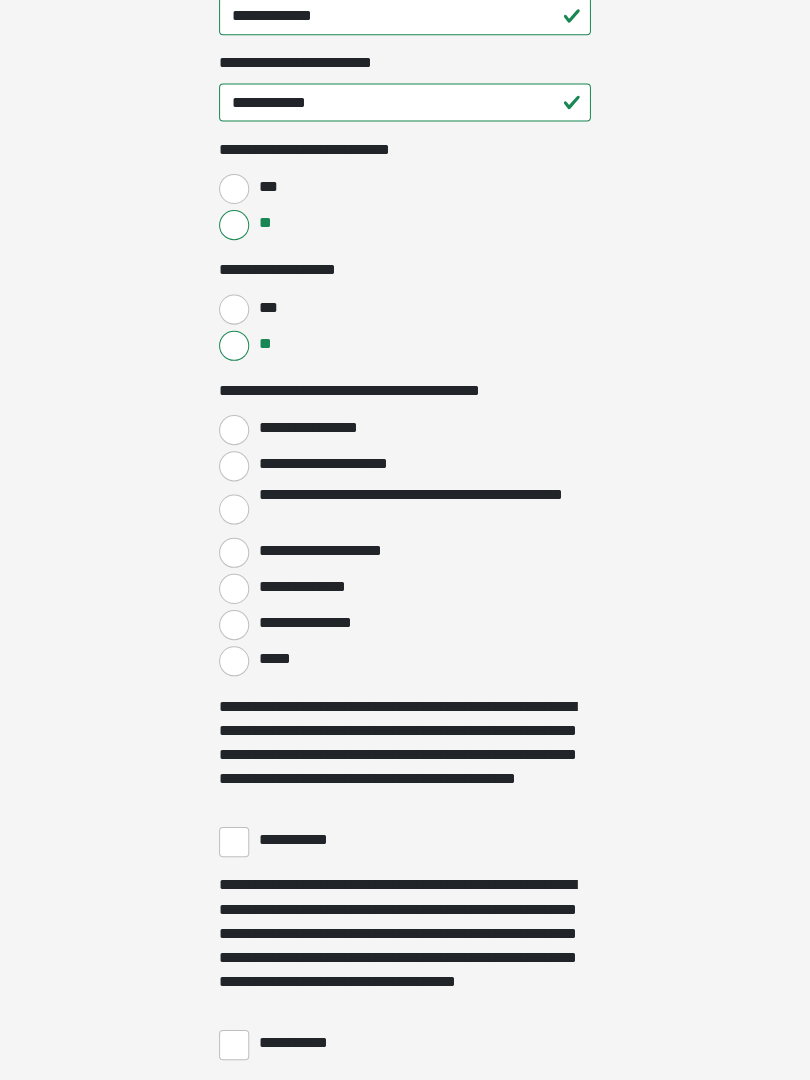 click on "**********" at bounding box center (235, 433) 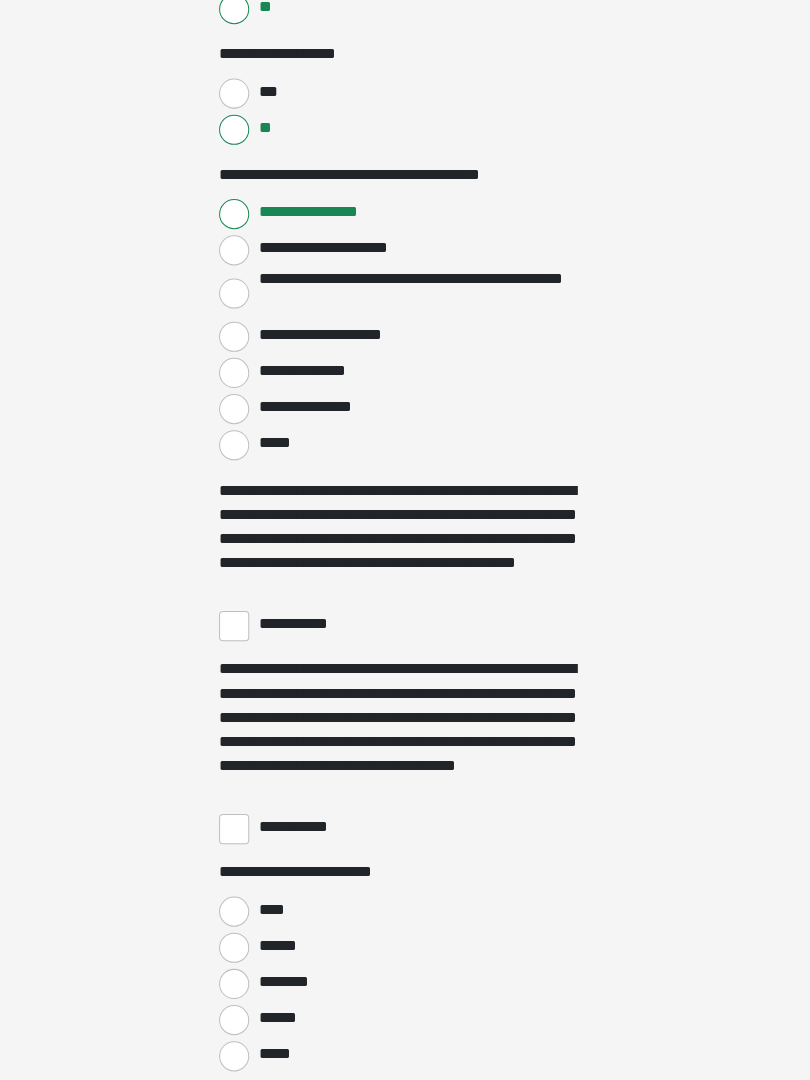 click on "**********" at bounding box center [235, 628] 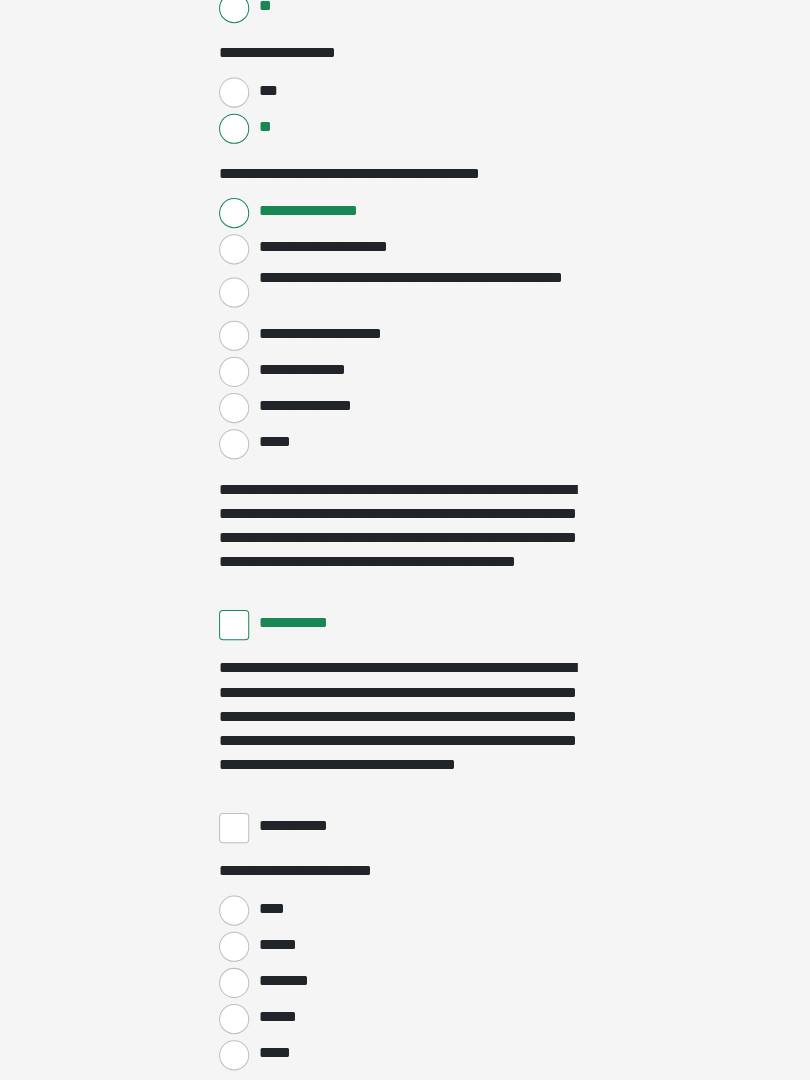 click on "**********" at bounding box center [235, 829] 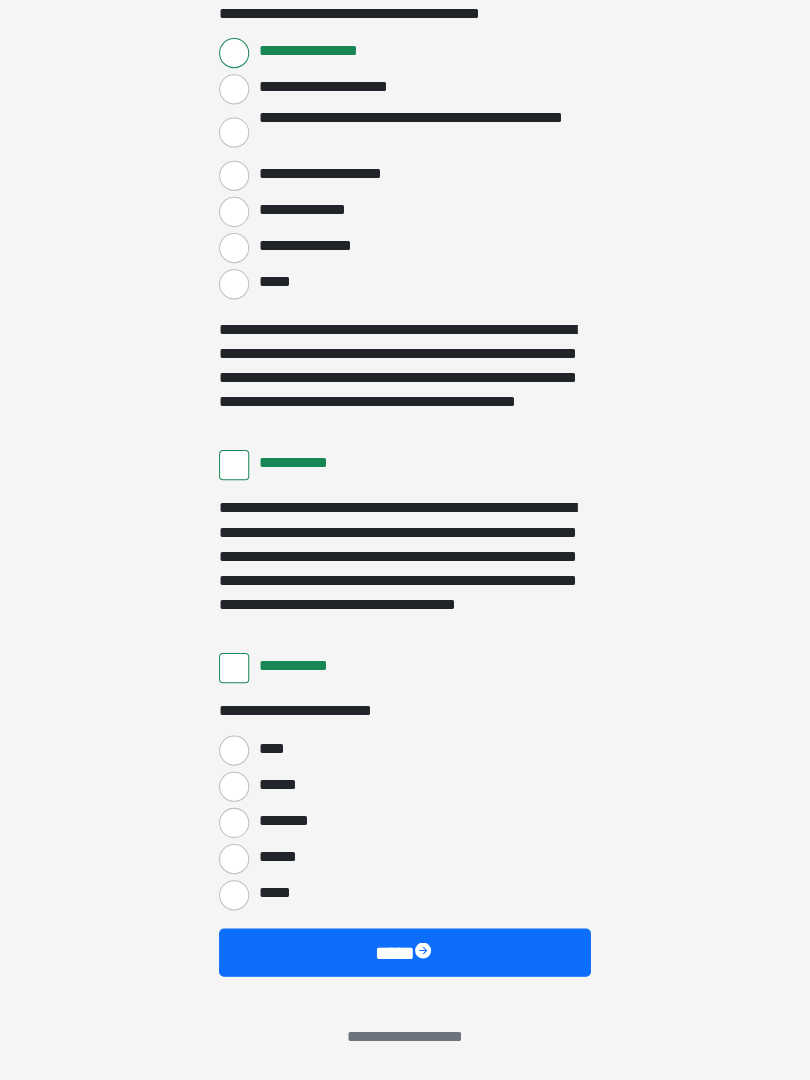 scroll, scrollTop: 3397, scrollLeft: 0, axis: vertical 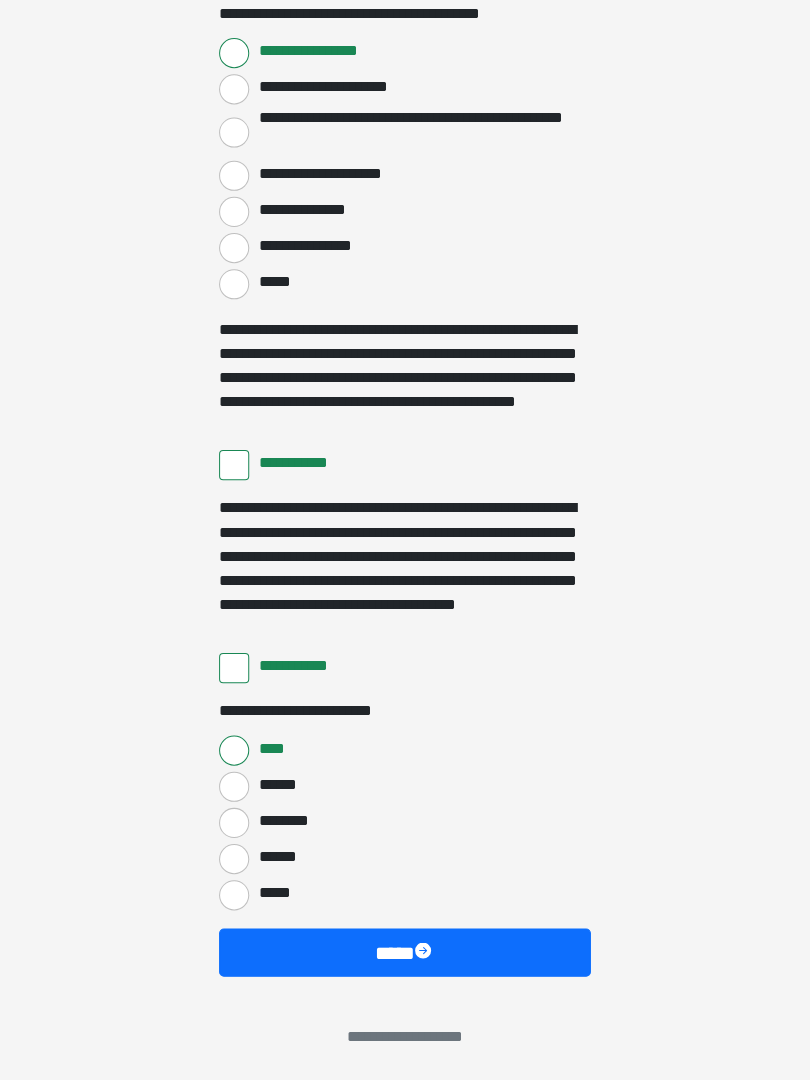 click on "****" at bounding box center (405, 953) 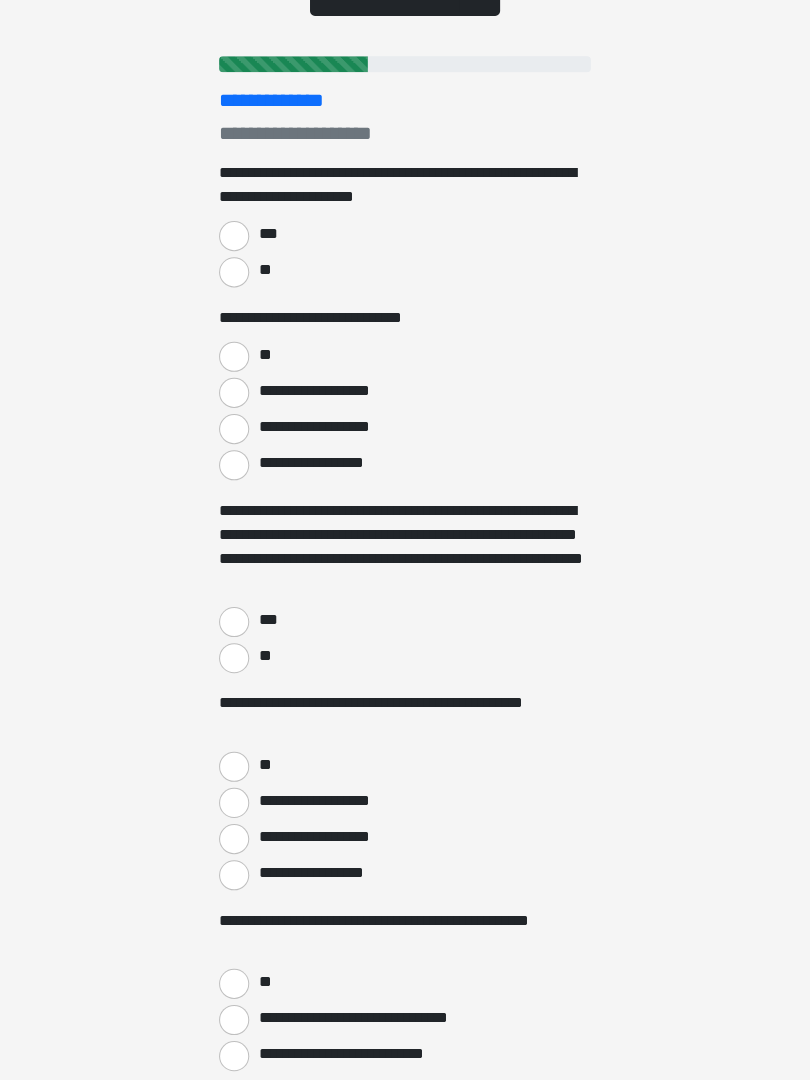 scroll, scrollTop: 0, scrollLeft: 0, axis: both 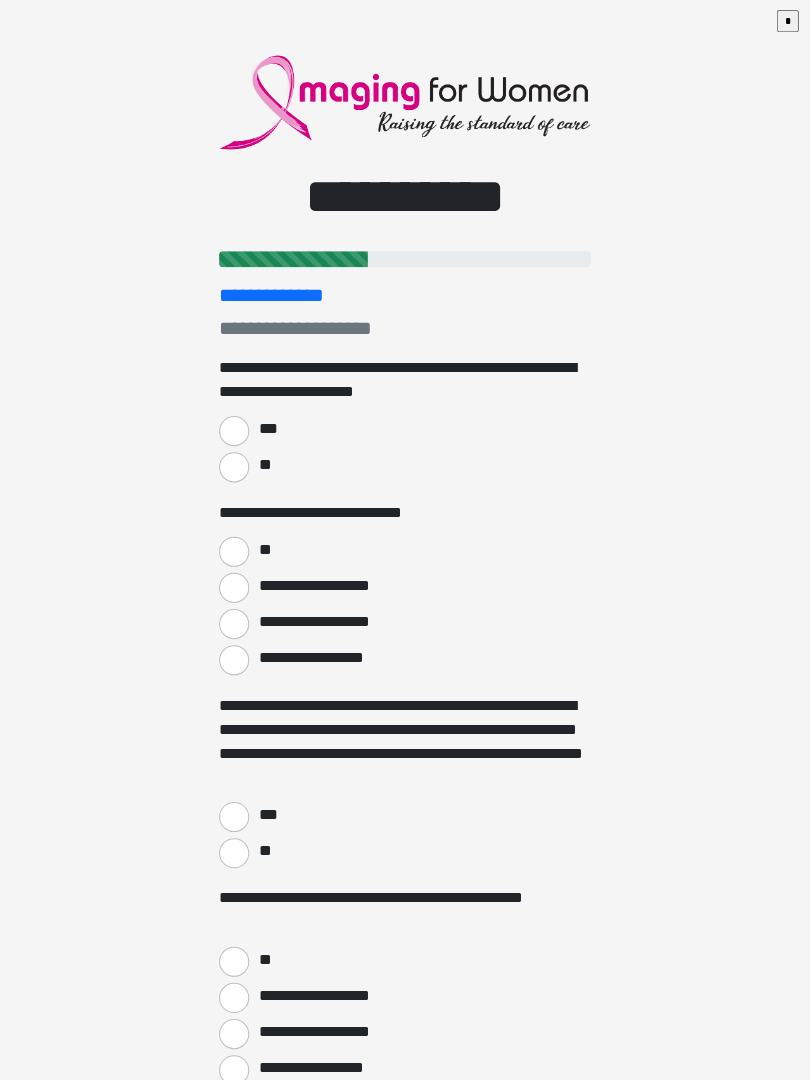 click on "***" at bounding box center [235, 429] 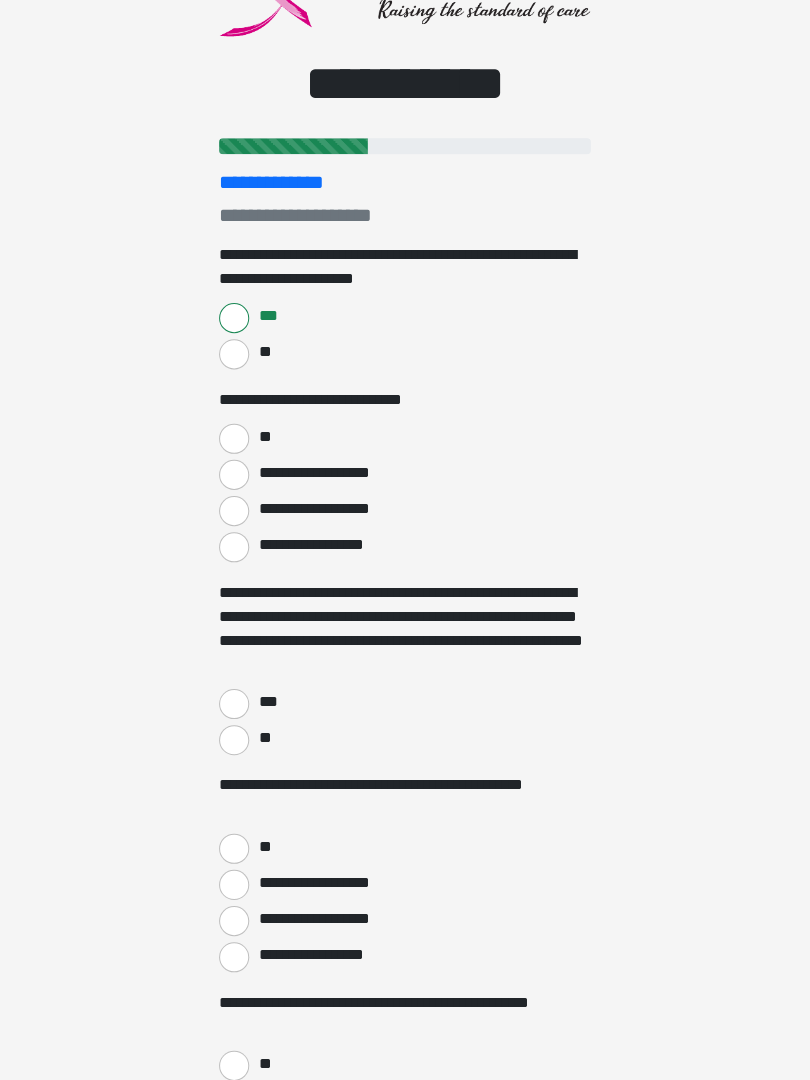 click on "**" at bounding box center (235, 442) 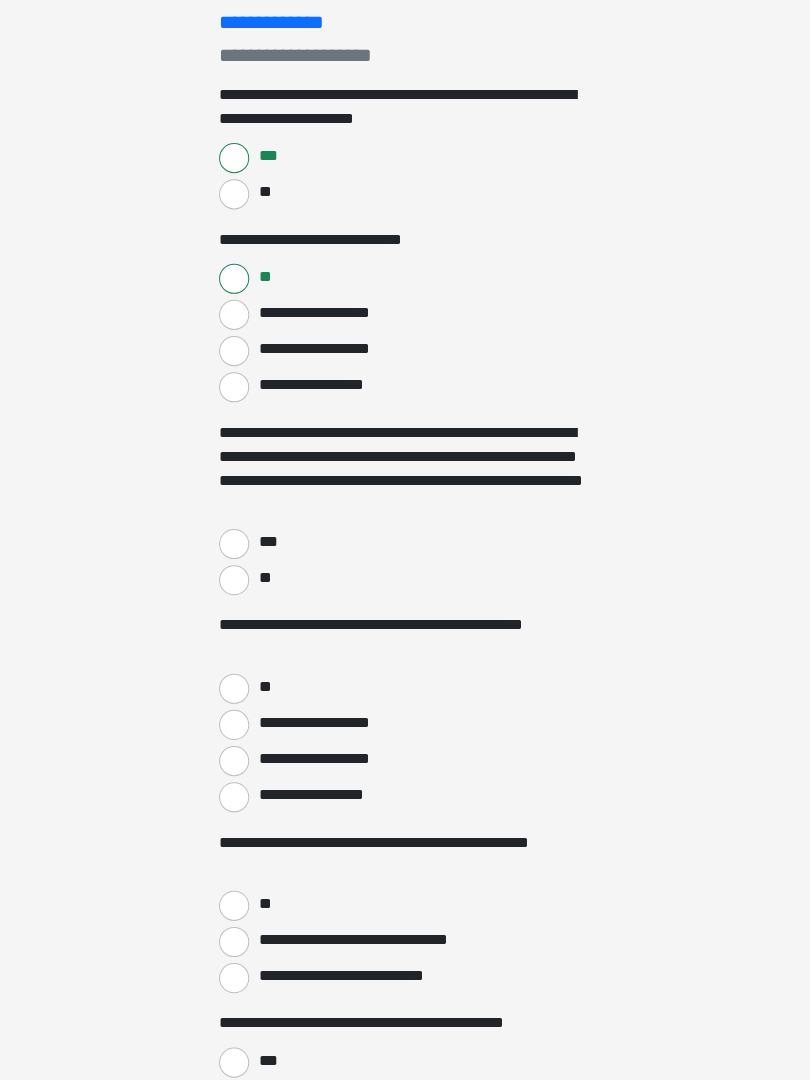 scroll, scrollTop: 266, scrollLeft: 0, axis: vertical 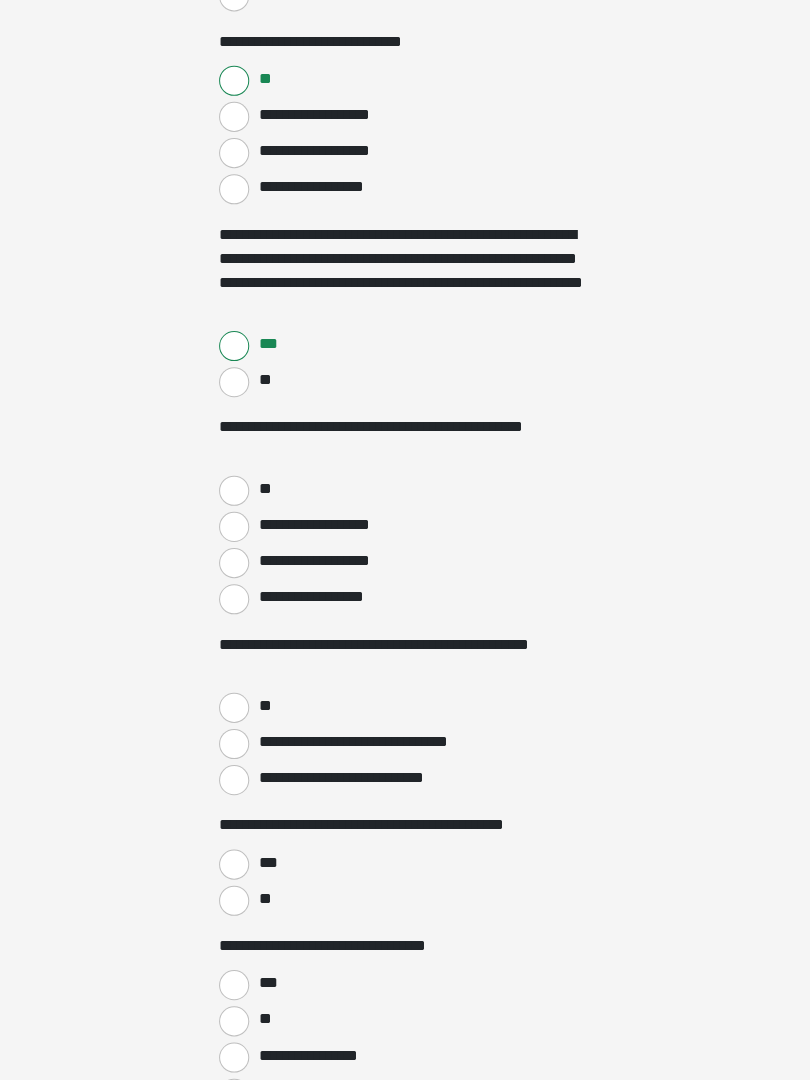 click on "**" at bounding box center [235, 493] 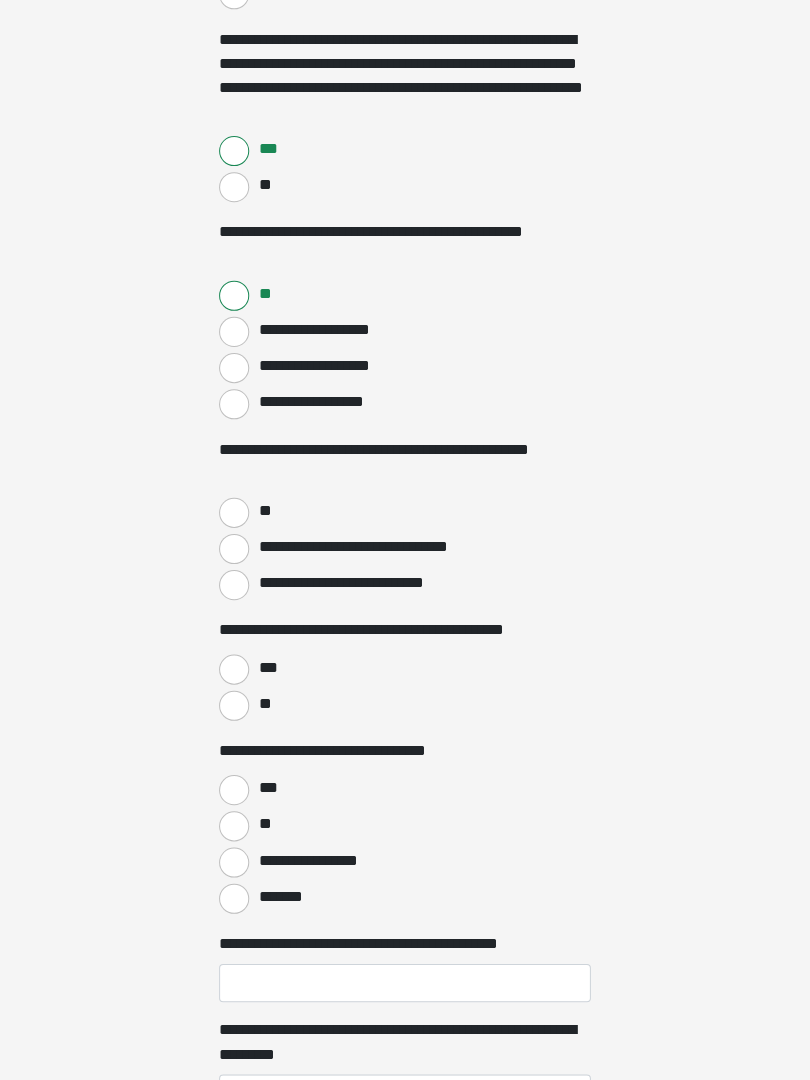 scroll, scrollTop: 657, scrollLeft: 0, axis: vertical 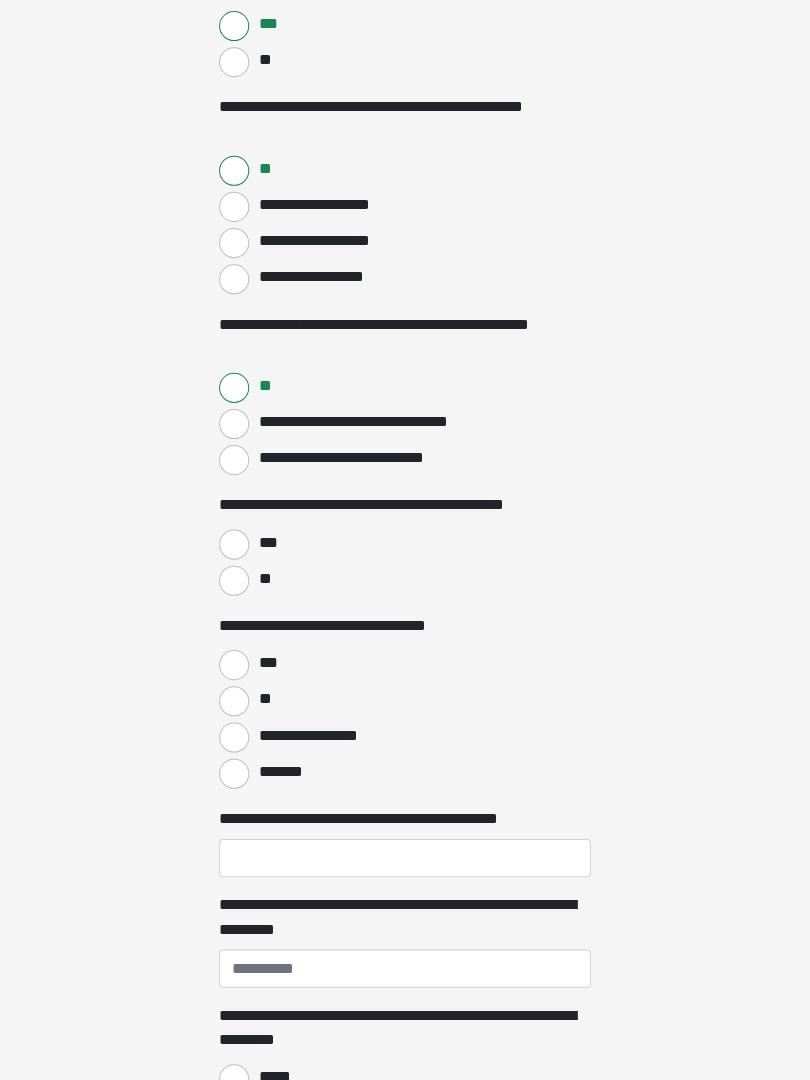 click on "***" at bounding box center (235, 547) 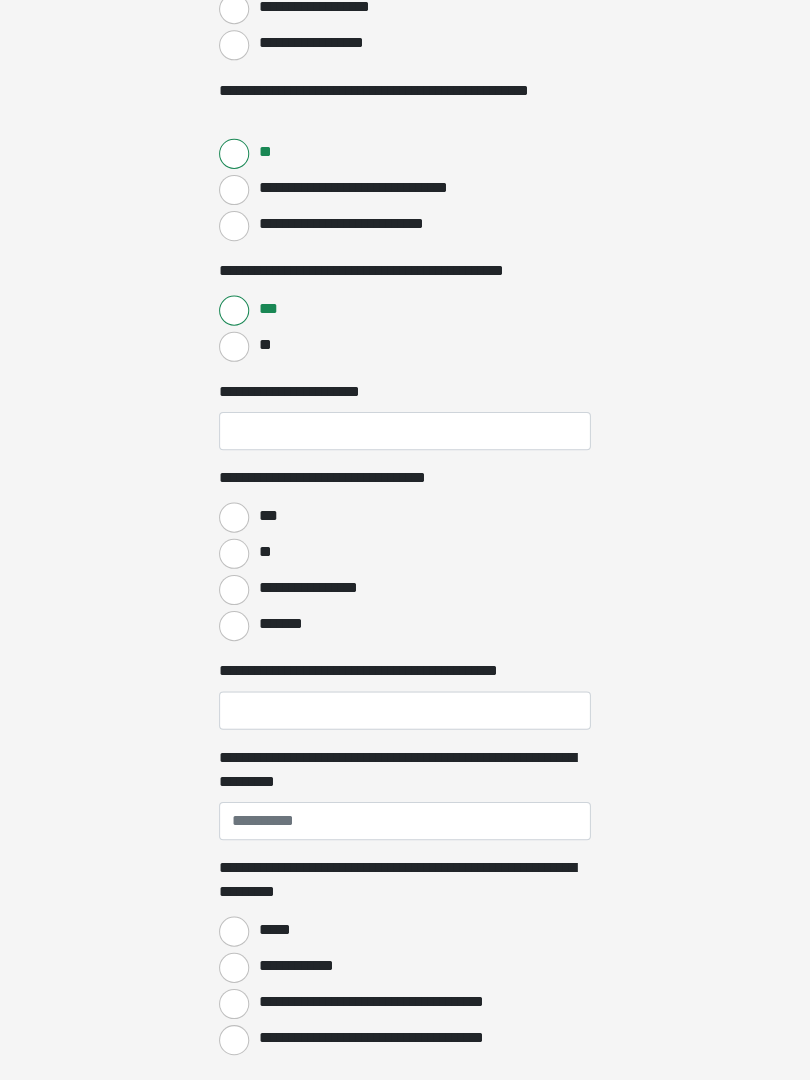 scroll, scrollTop: 1054, scrollLeft: 0, axis: vertical 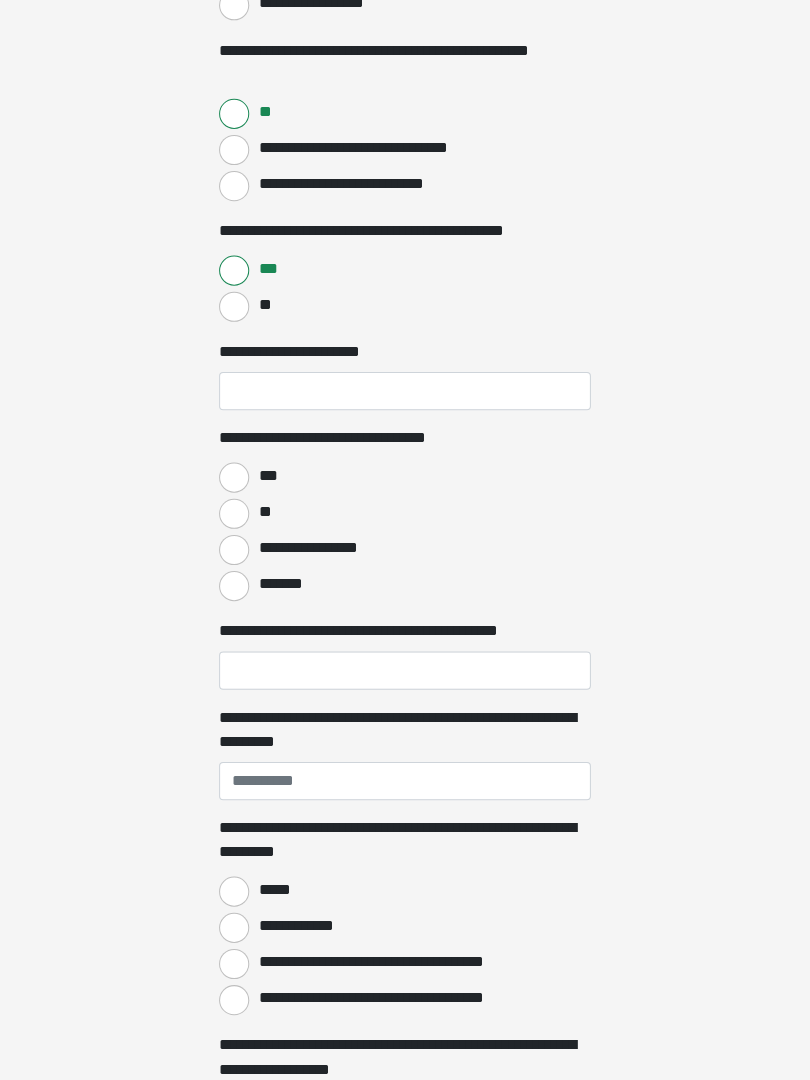 click on "**" at bounding box center (235, 517) 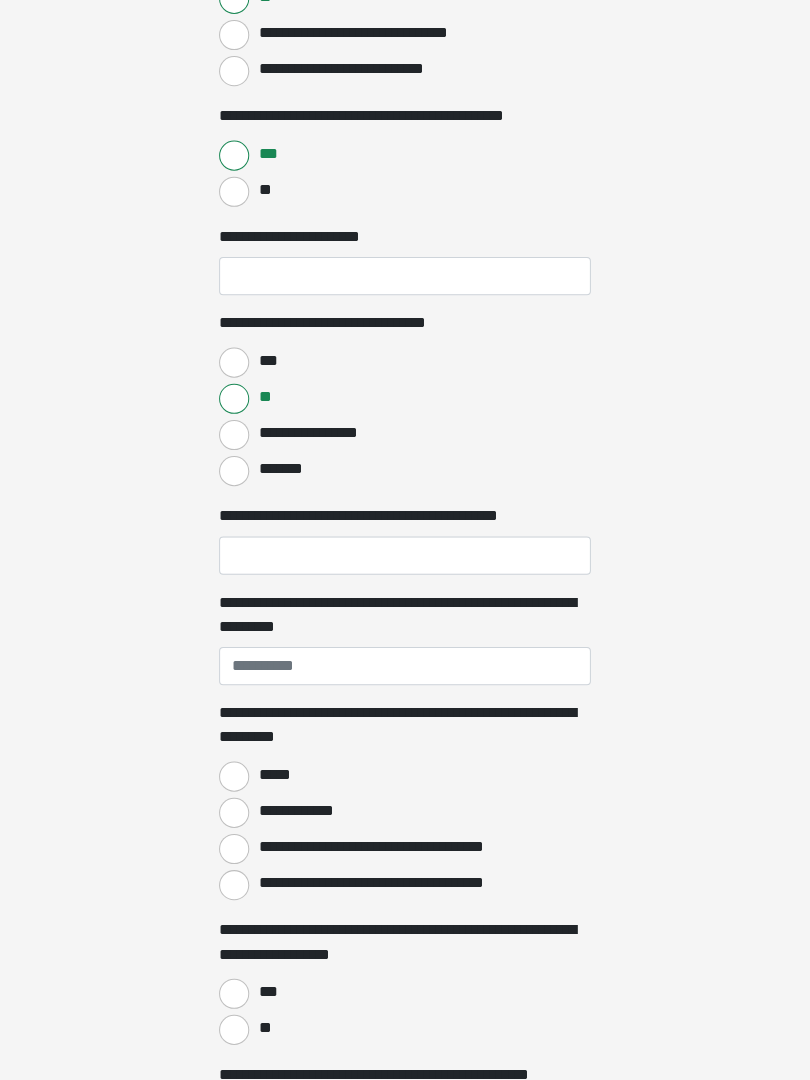 scroll, scrollTop: 1204, scrollLeft: 0, axis: vertical 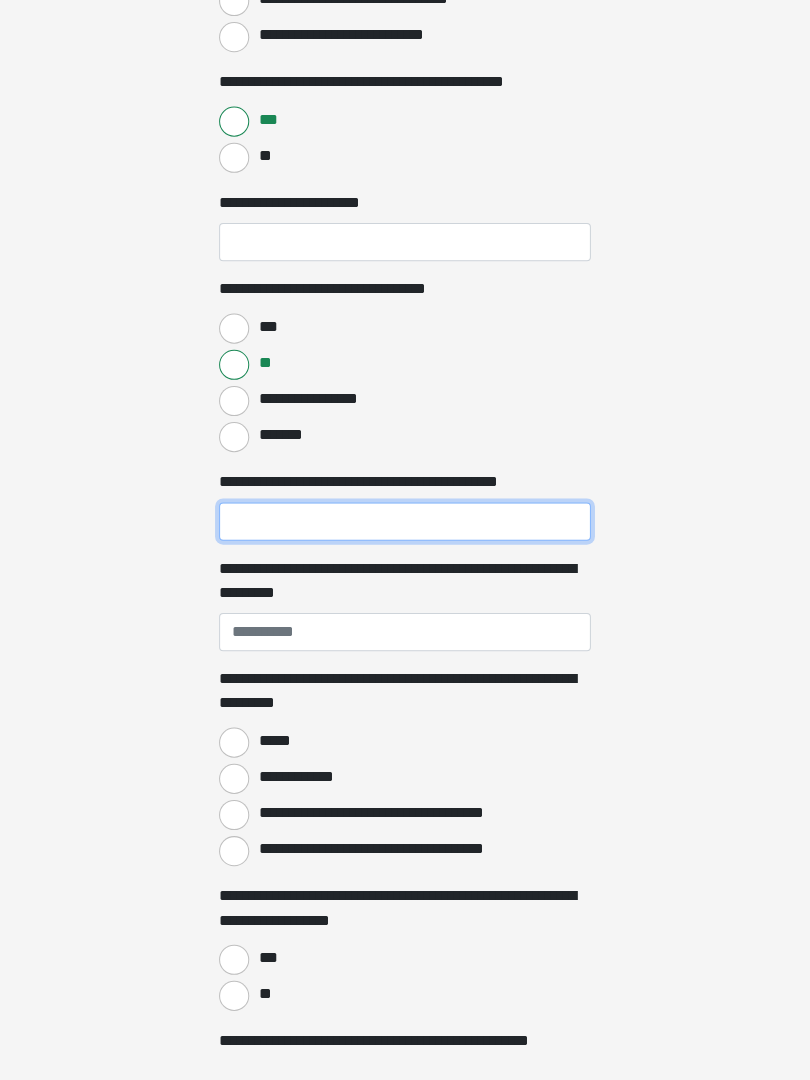 click on "**********" at bounding box center [405, 523] 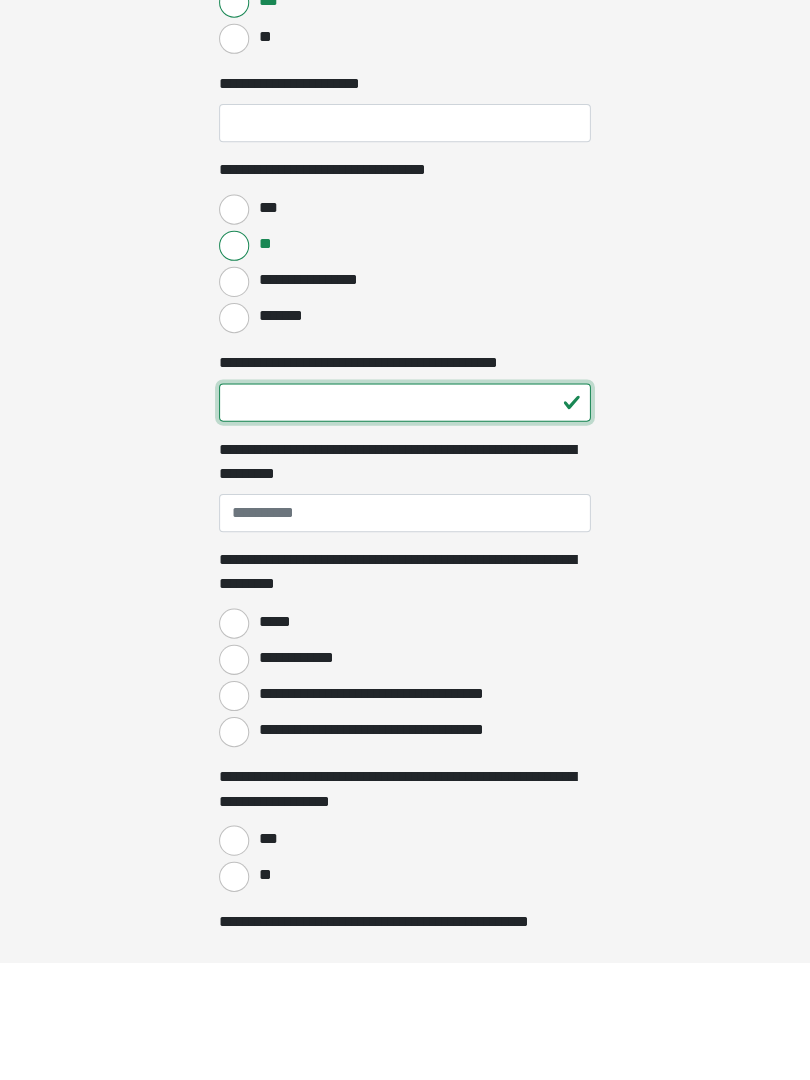 type on "**" 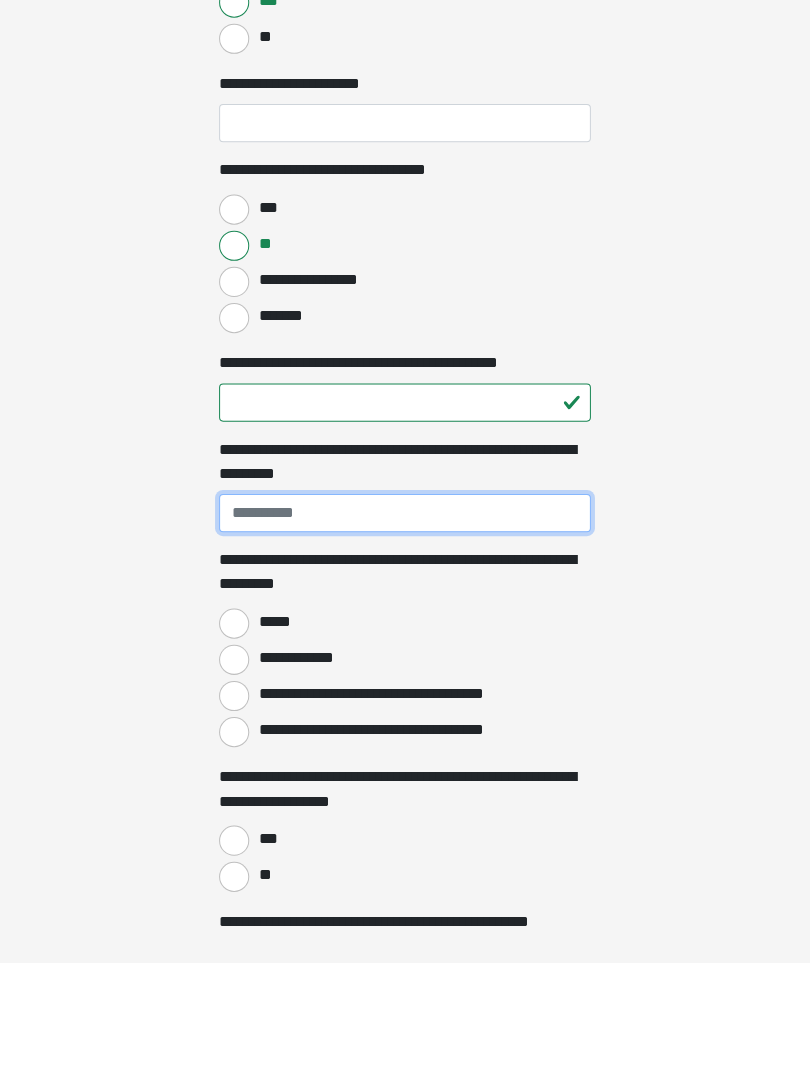 click on "**********" at bounding box center [405, 633] 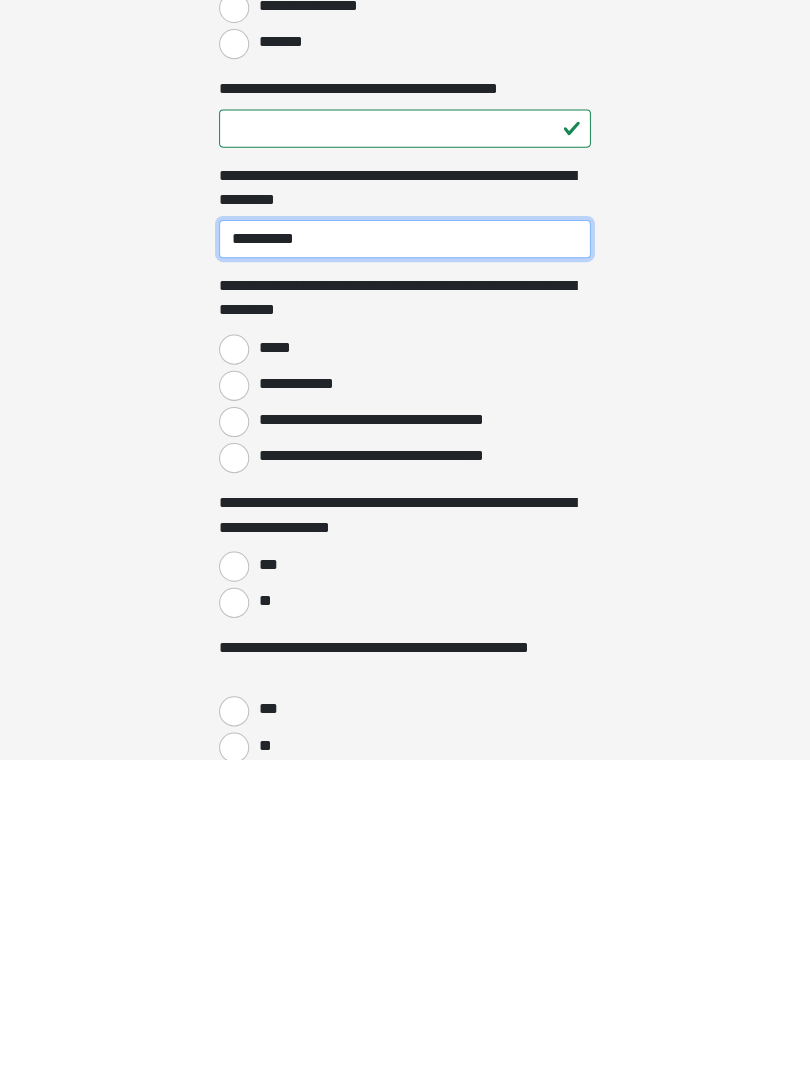 scroll, scrollTop: 1286, scrollLeft: 0, axis: vertical 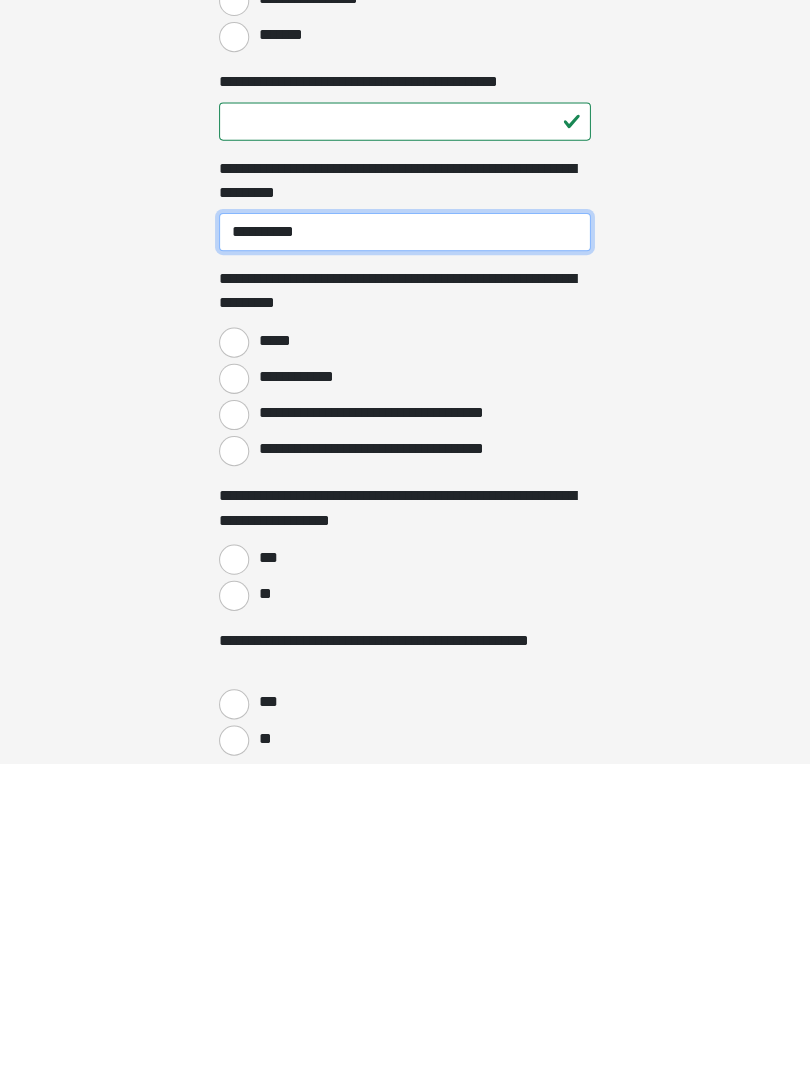 type on "**********" 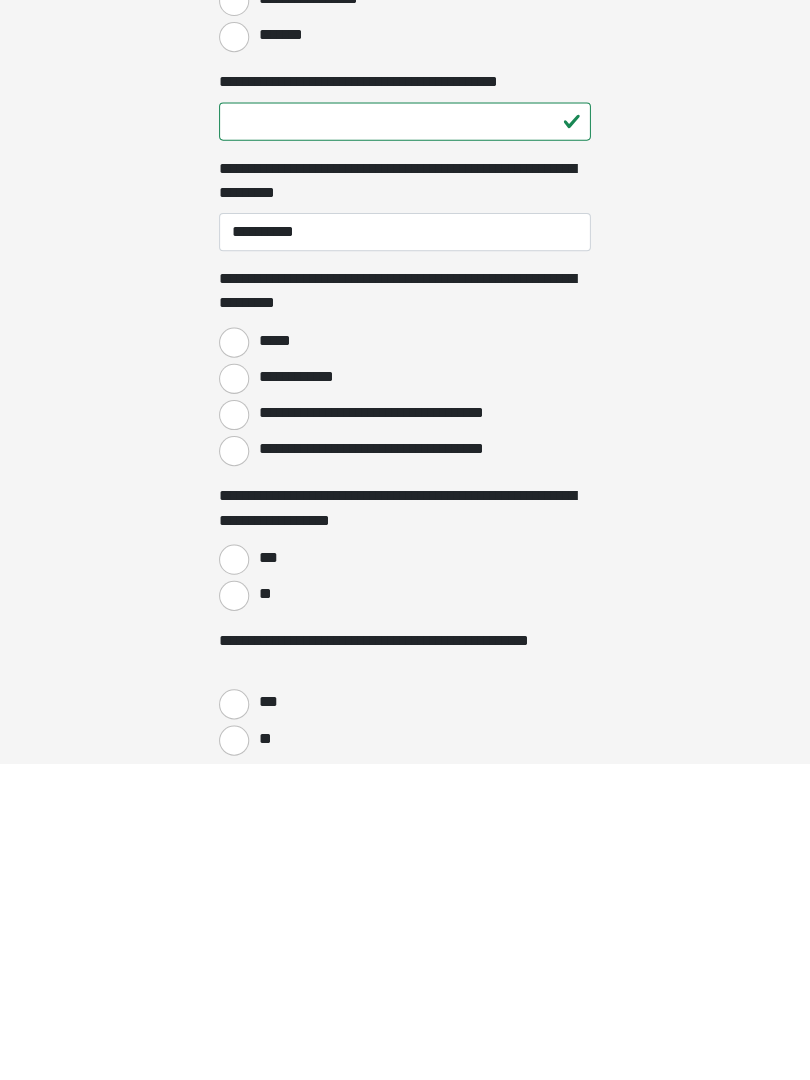 click on "*****" at bounding box center (235, 661) 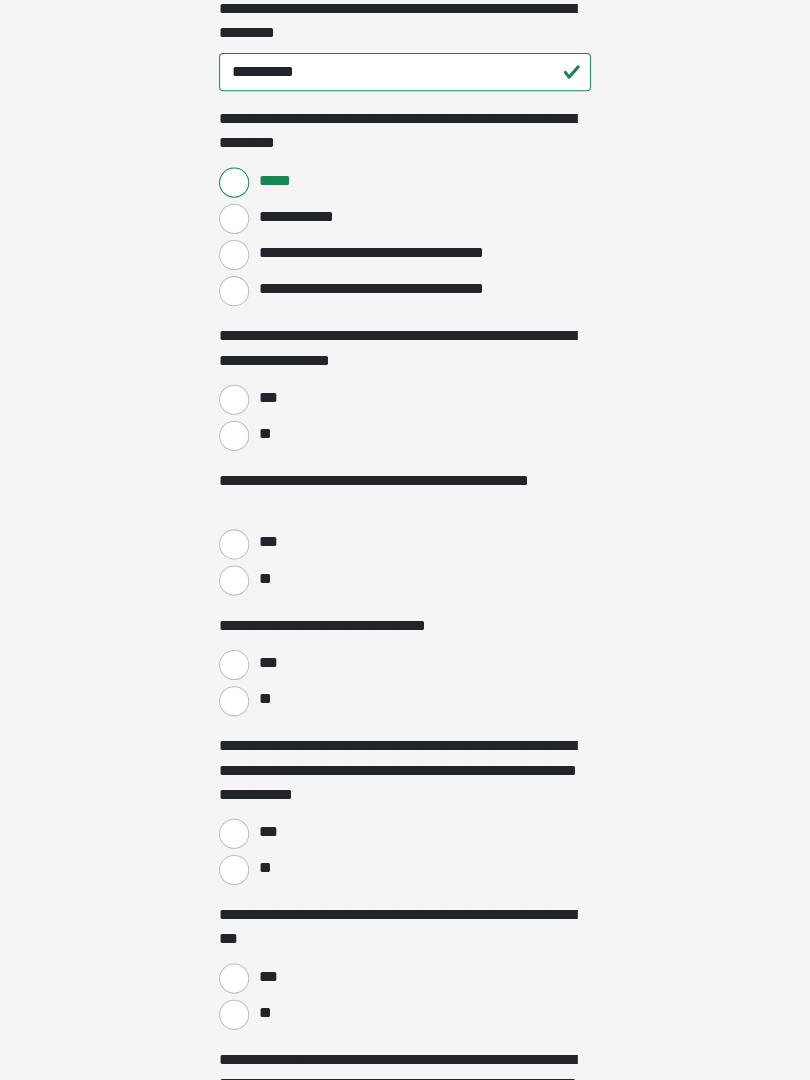 scroll, scrollTop: 1760, scrollLeft: 0, axis: vertical 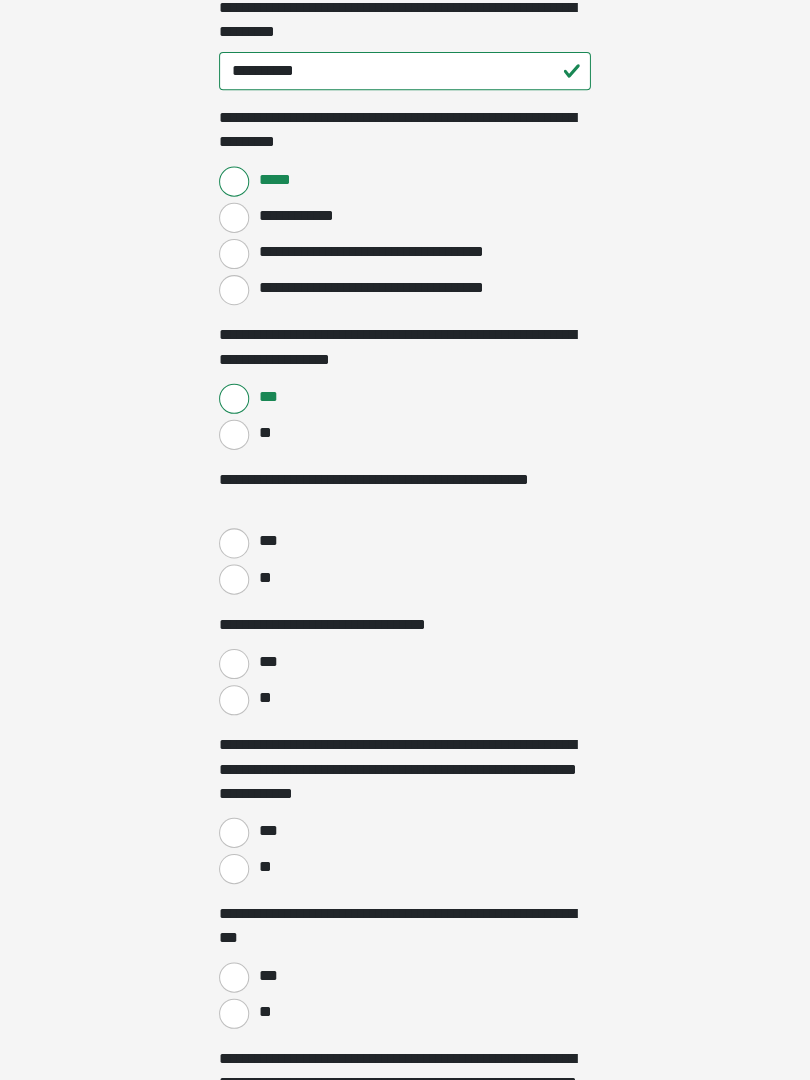 click on "**" at bounding box center [235, 438] 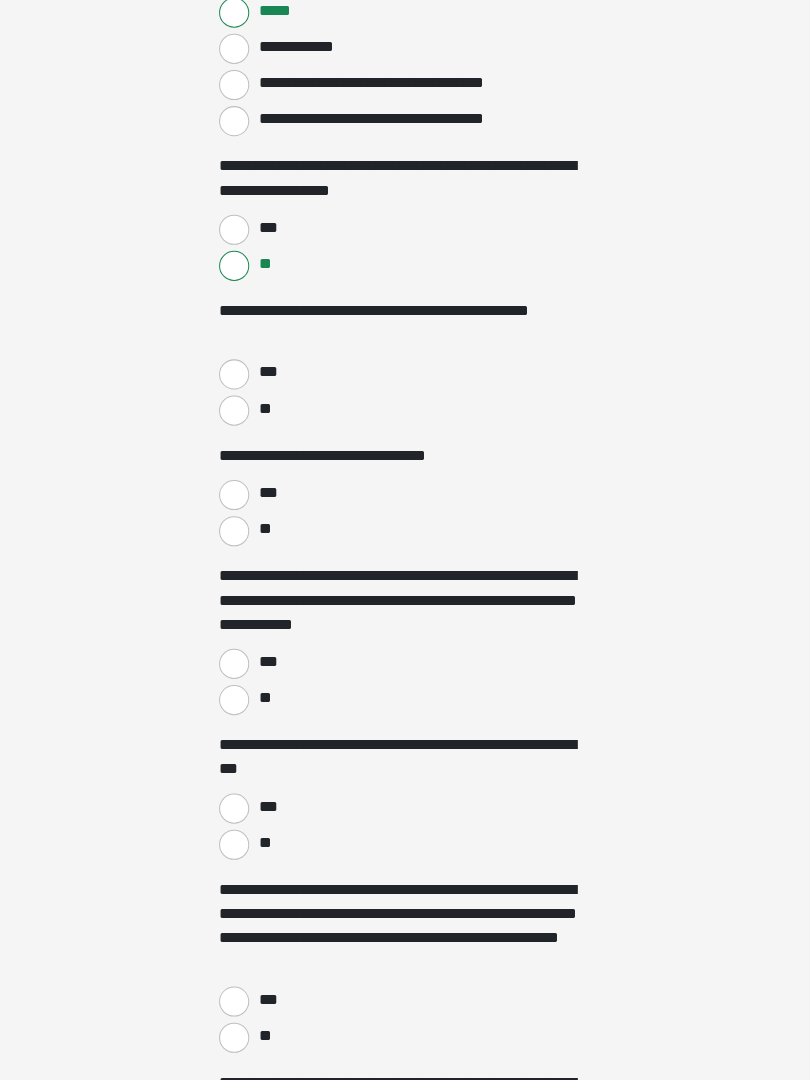scroll, scrollTop: 1936, scrollLeft: 0, axis: vertical 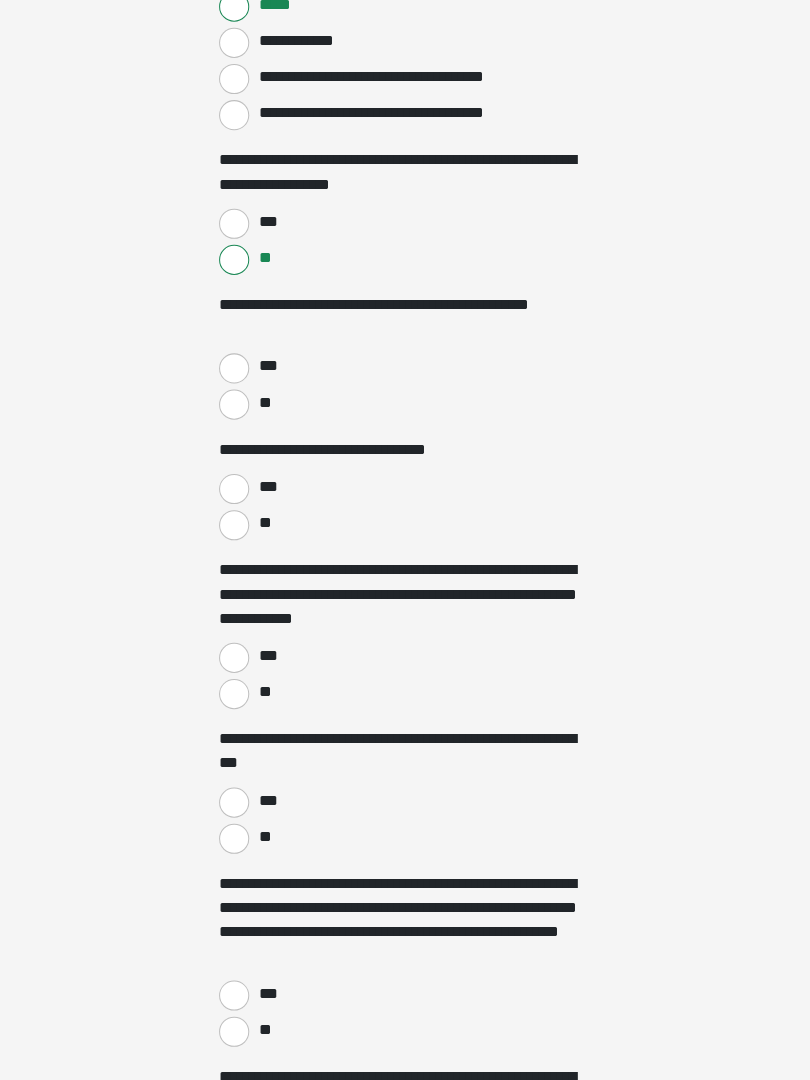 click on "**" at bounding box center (235, 407) 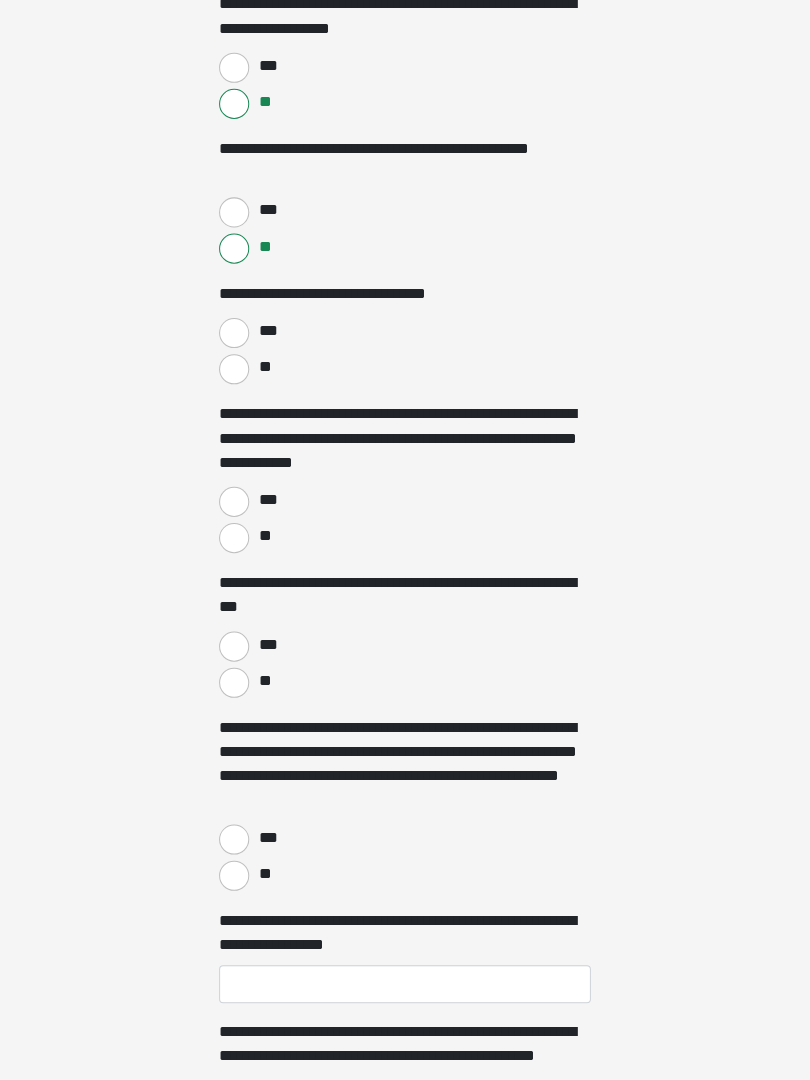 scroll, scrollTop: 2090, scrollLeft: 0, axis: vertical 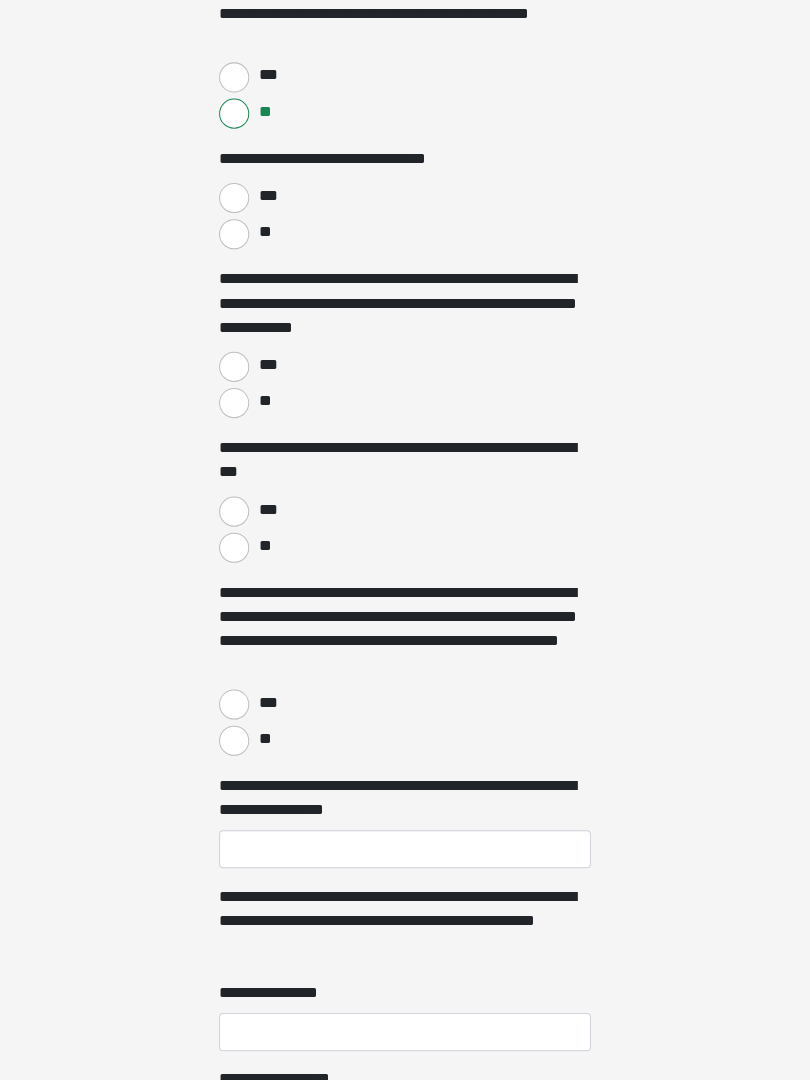 click on "**" at bounding box center (235, 406) 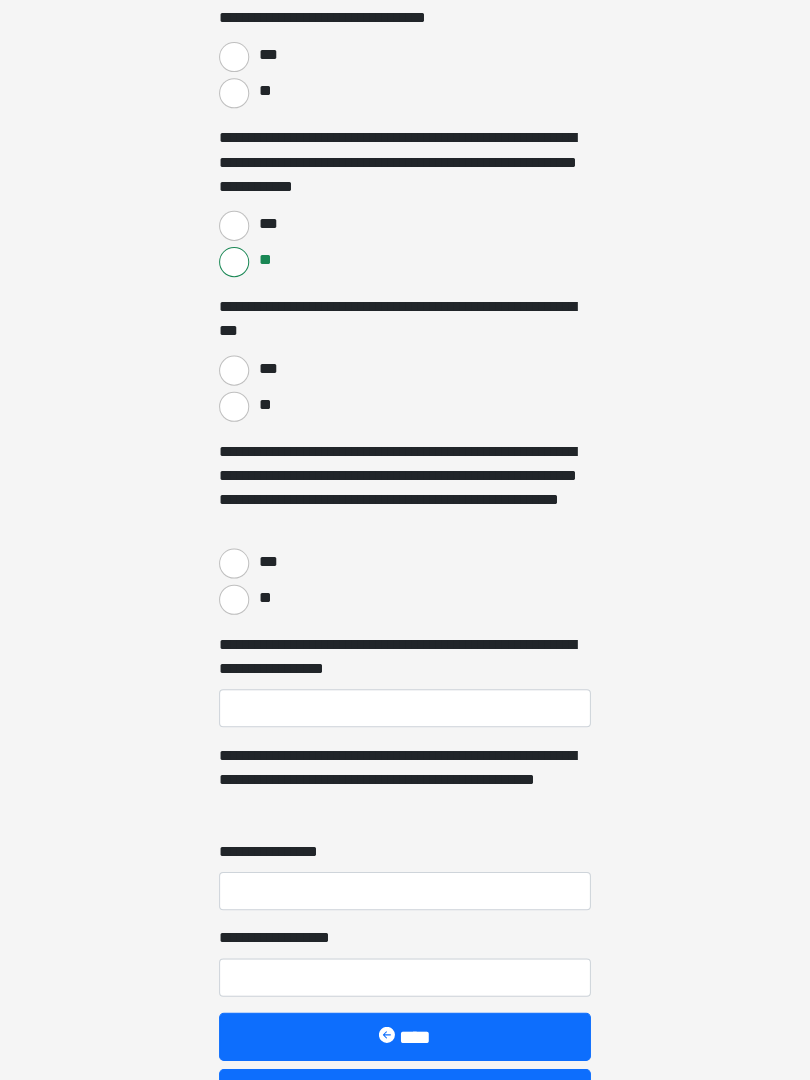 scroll, scrollTop: 2408, scrollLeft: 0, axis: vertical 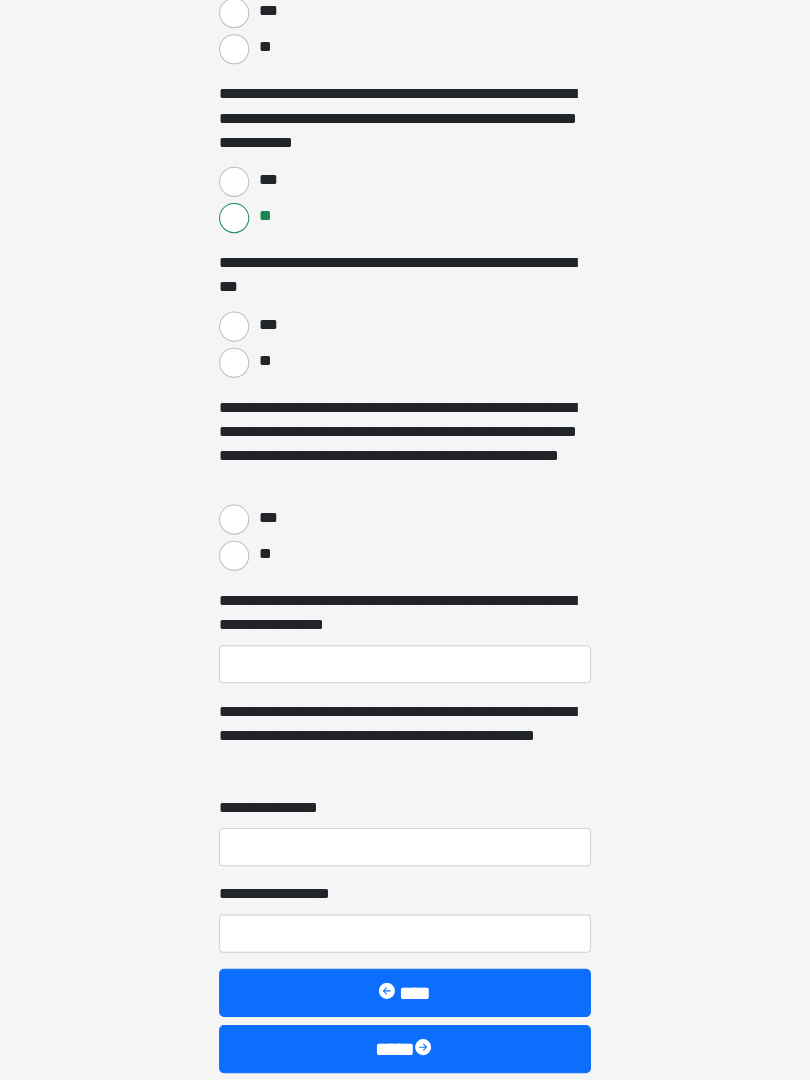 click on "**" at bounding box center [235, 366] 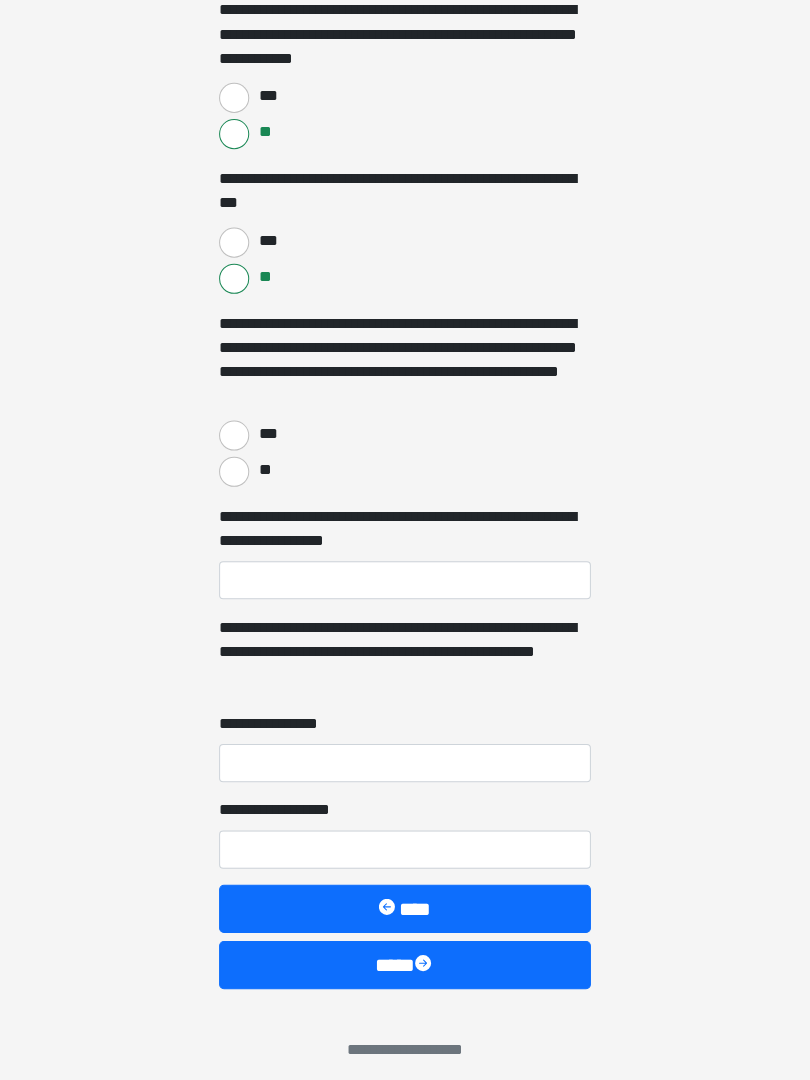 scroll, scrollTop: 2505, scrollLeft: 0, axis: vertical 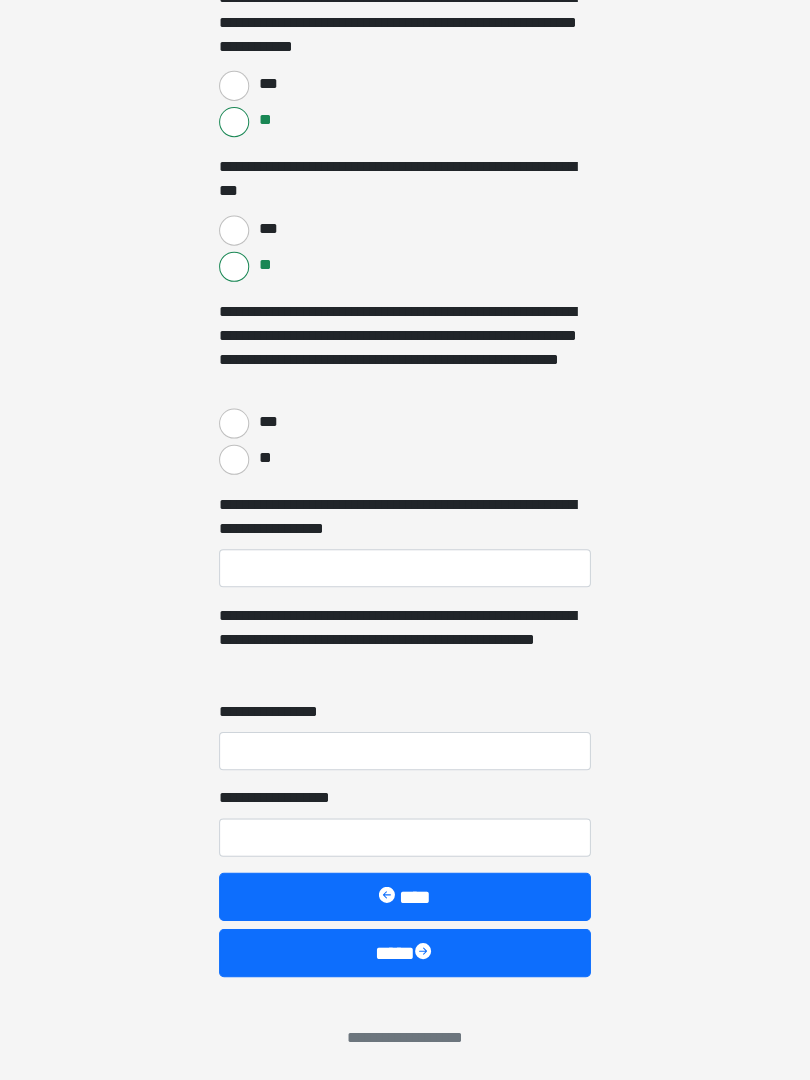 click on "**" at bounding box center (235, 462) 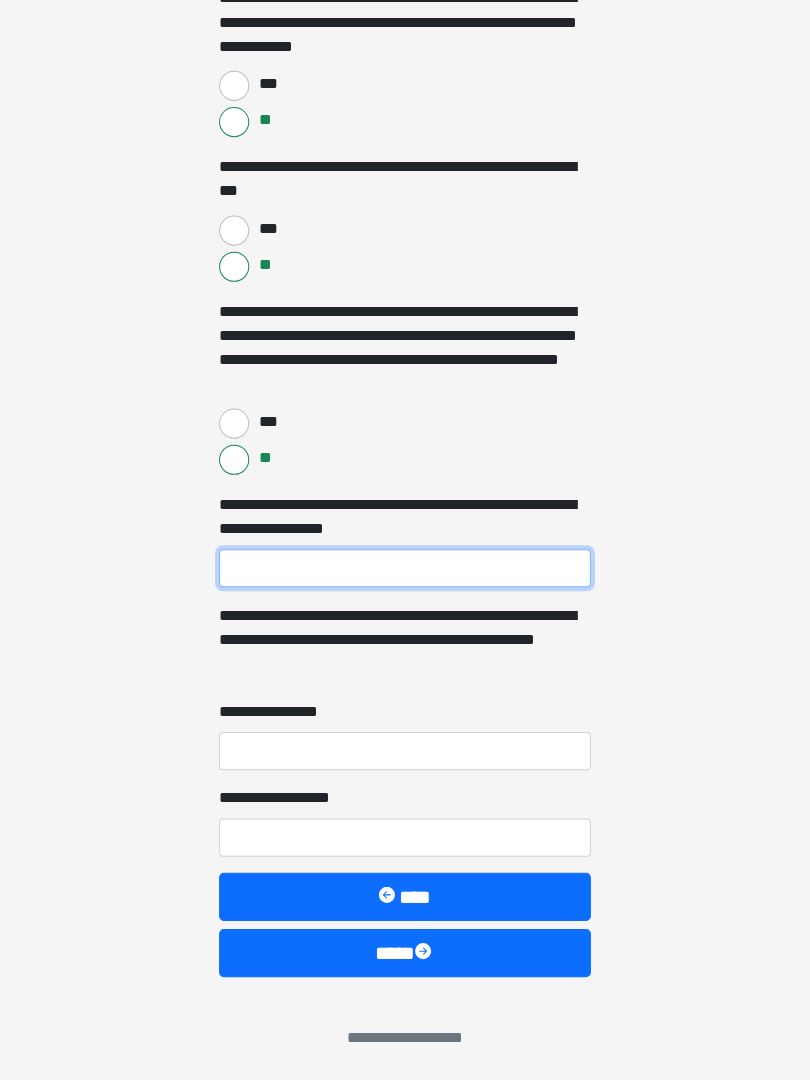 click on "**********" at bounding box center (405, 570) 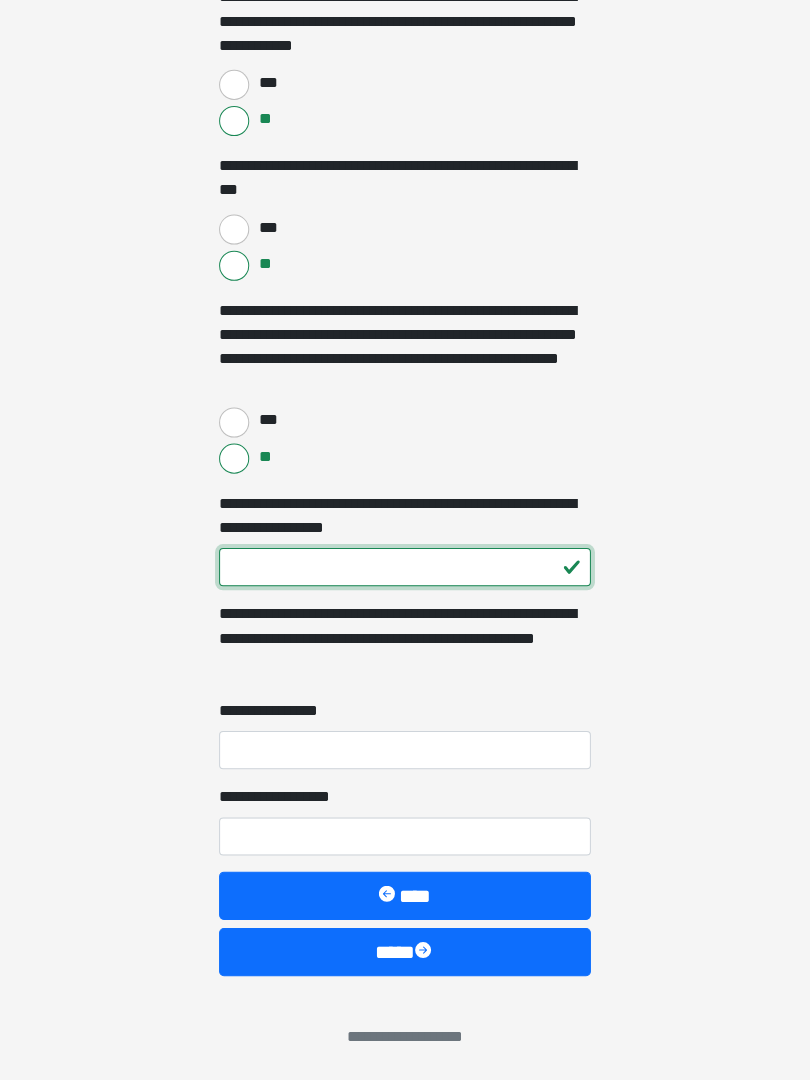 type on "***" 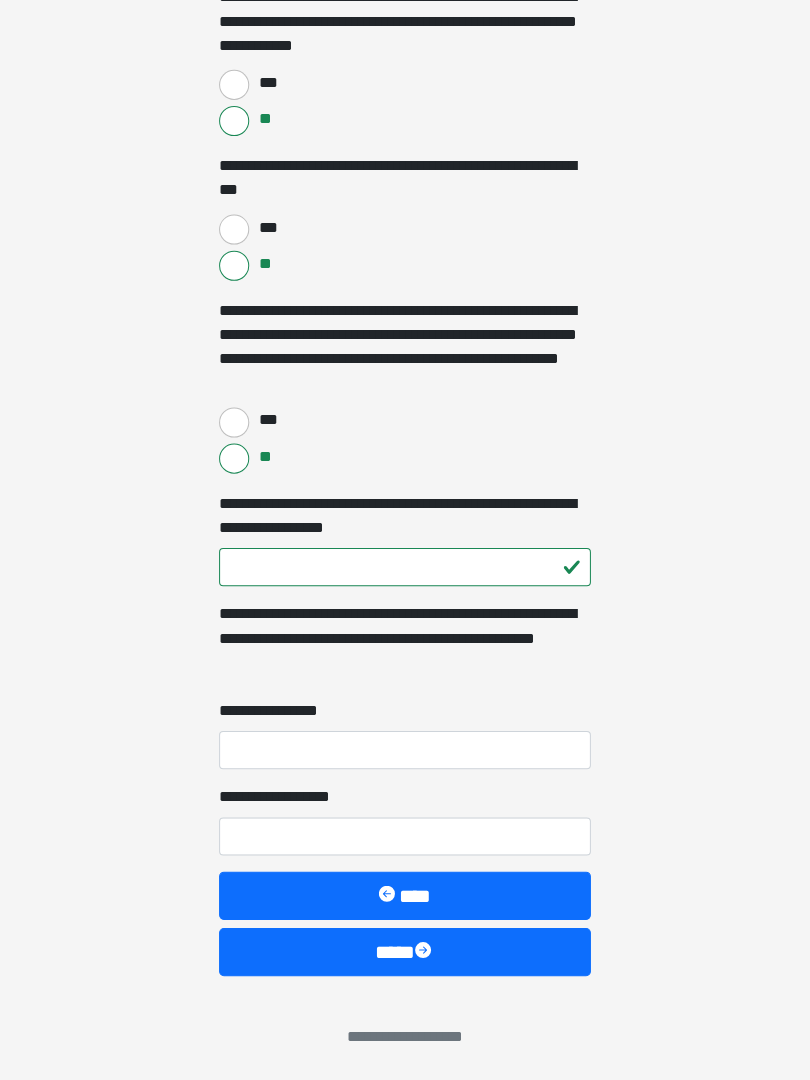 click on "**********" at bounding box center [405, -1965] 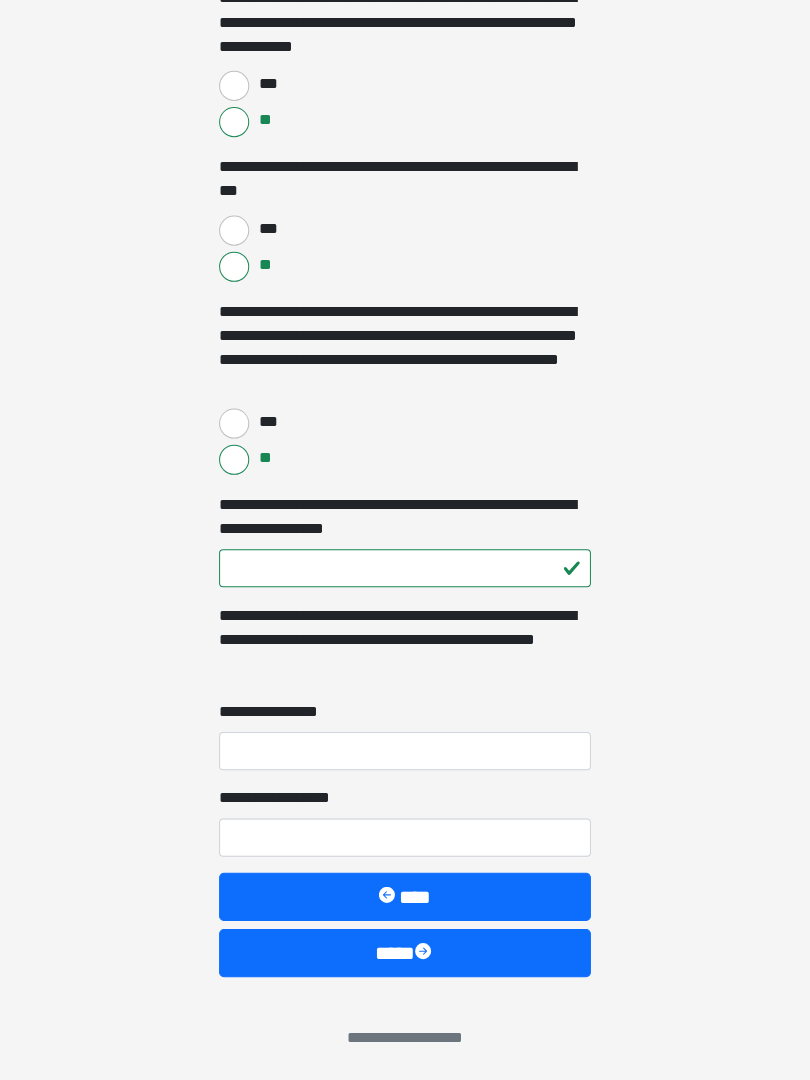 click on "**********" at bounding box center [405, 752] 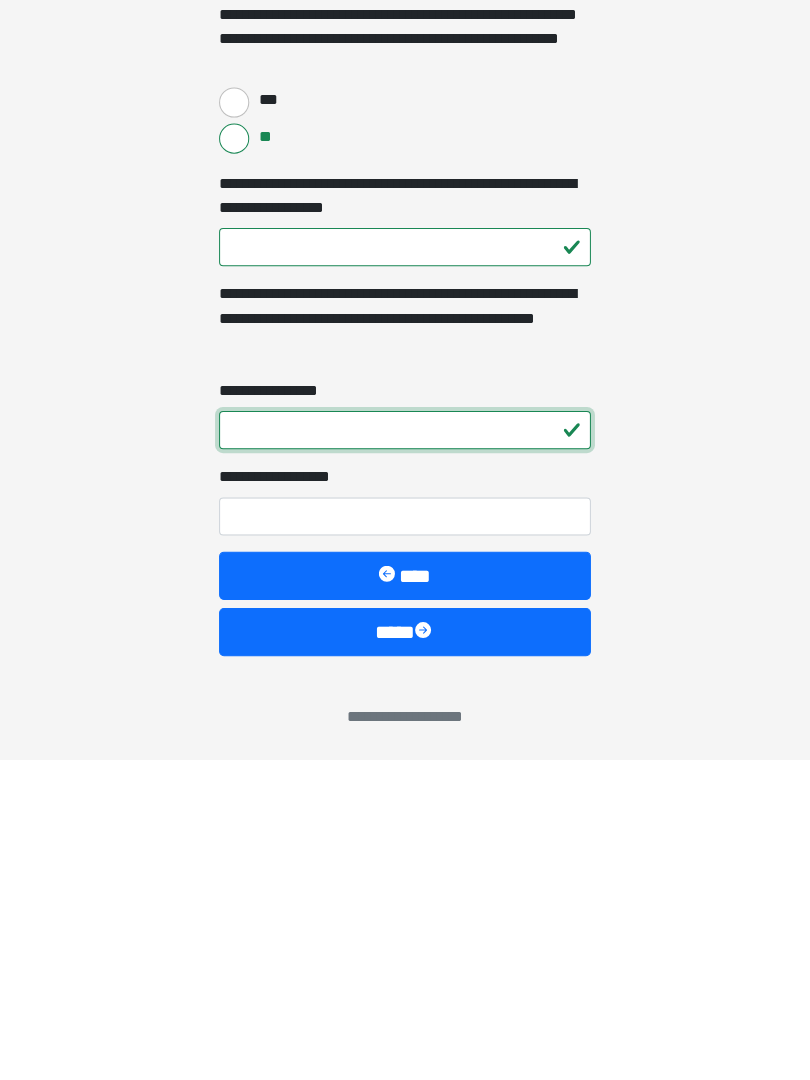 type on "*" 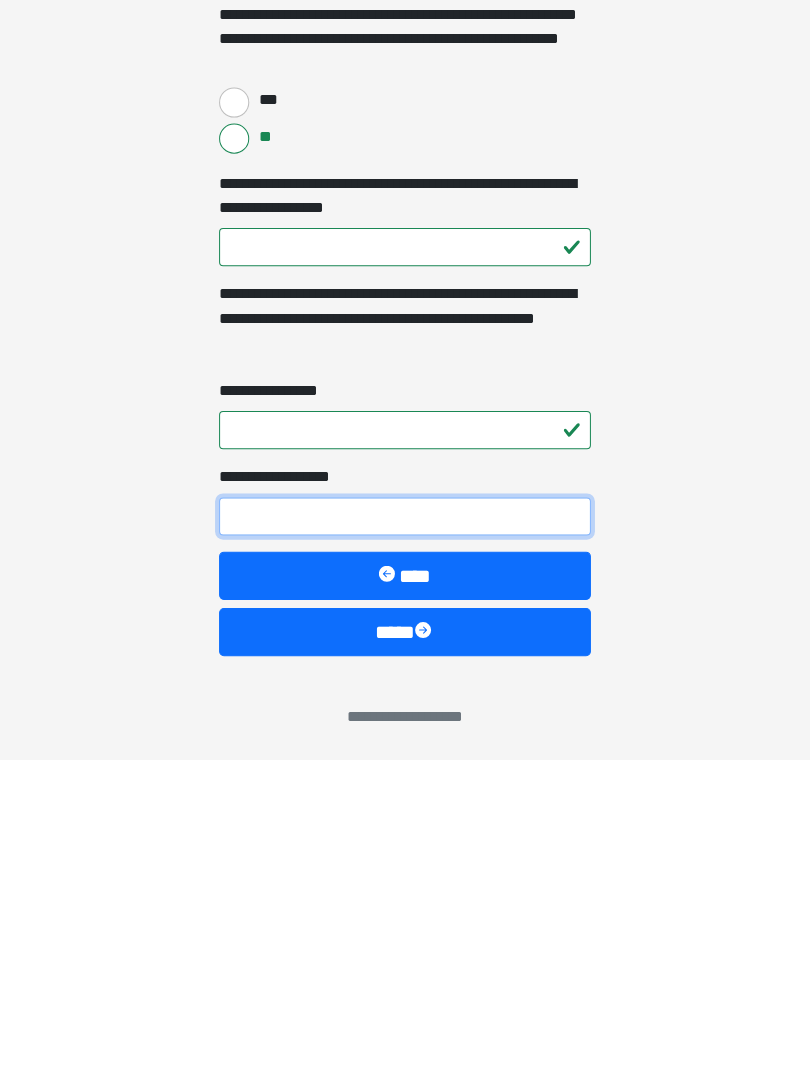 click on "**********" at bounding box center [405, 838] 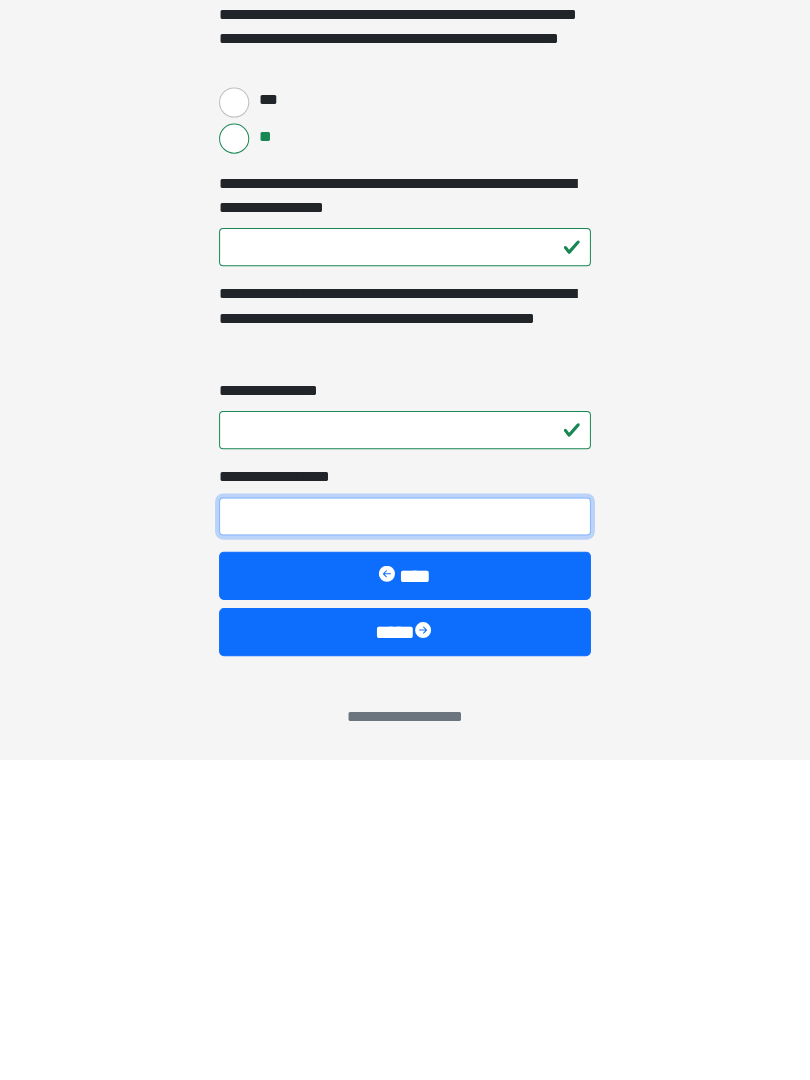 type on "*" 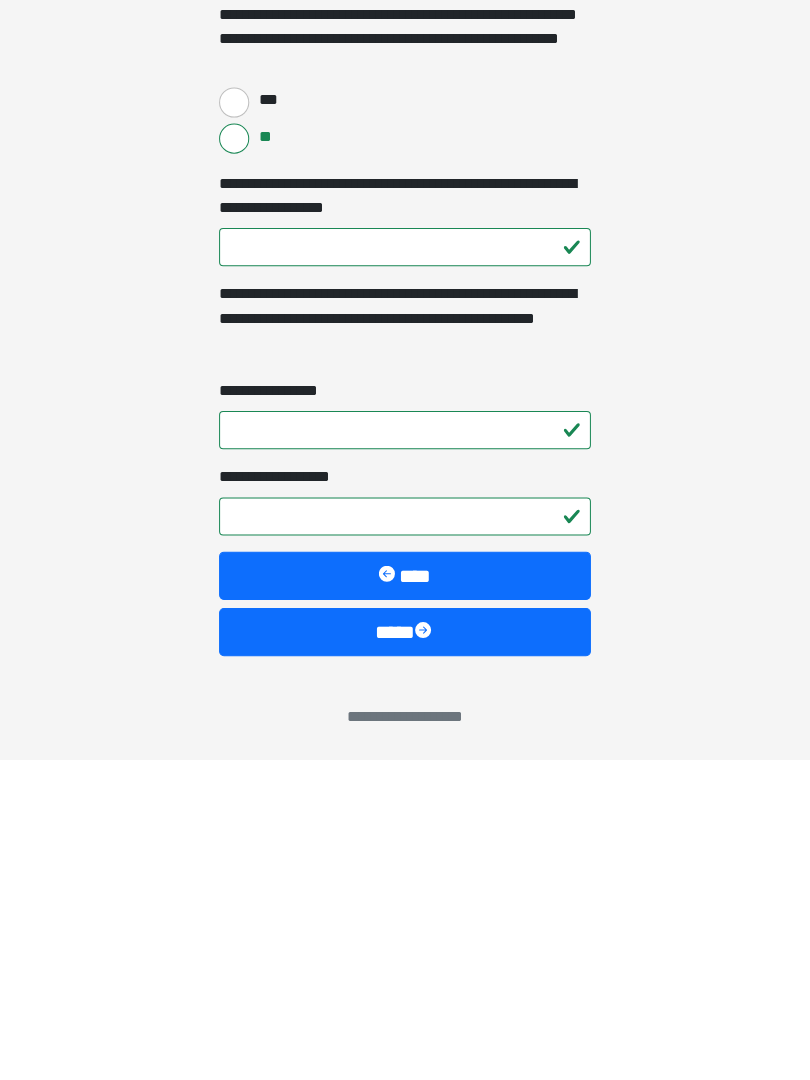 click on "****" at bounding box center [405, 953] 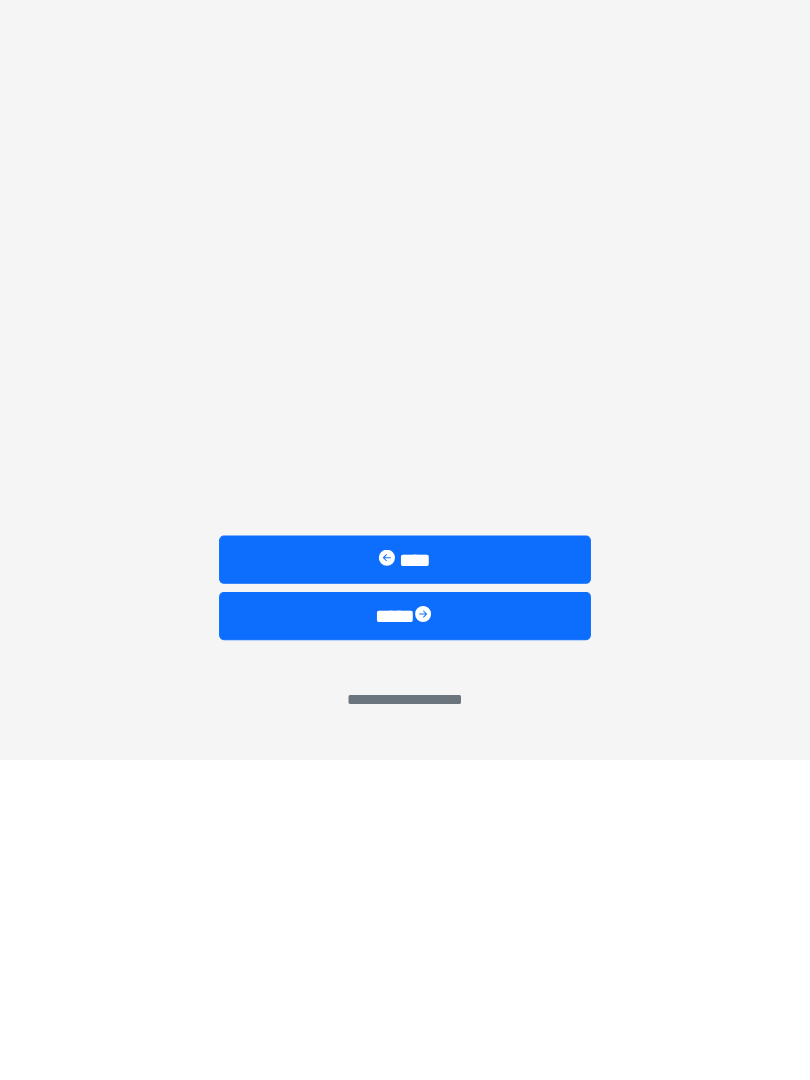 scroll, scrollTop: 0, scrollLeft: 0, axis: both 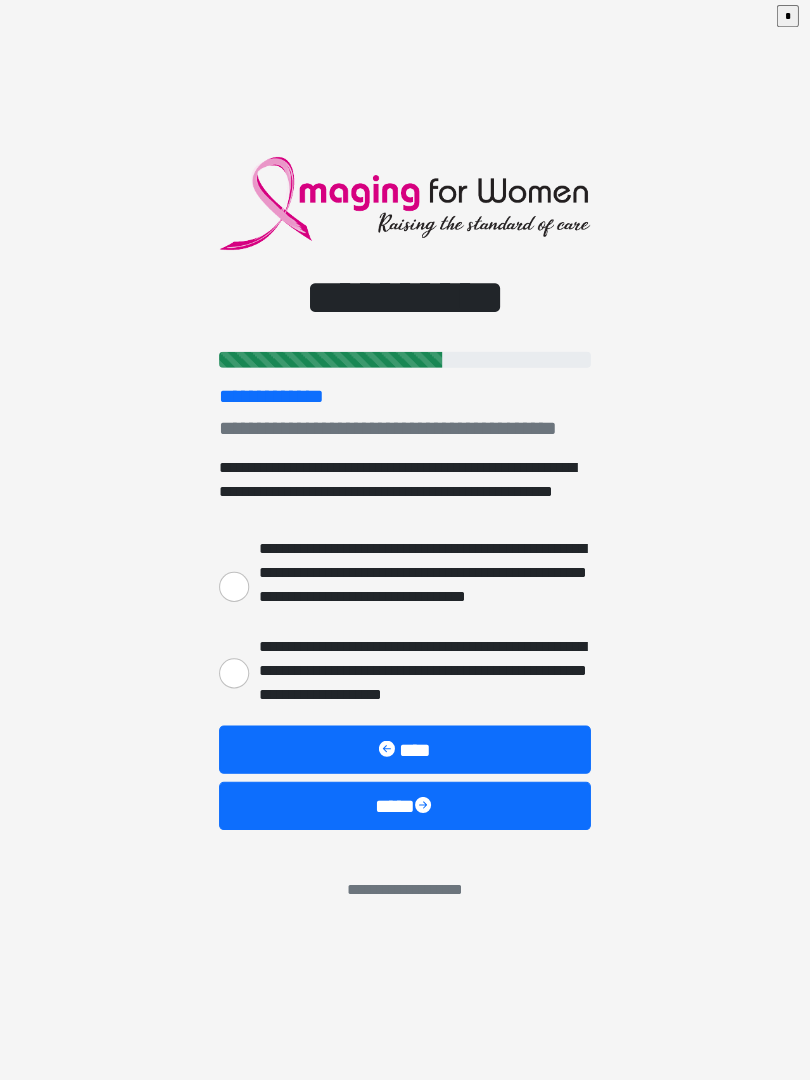 click on "**********" at bounding box center (235, 589) 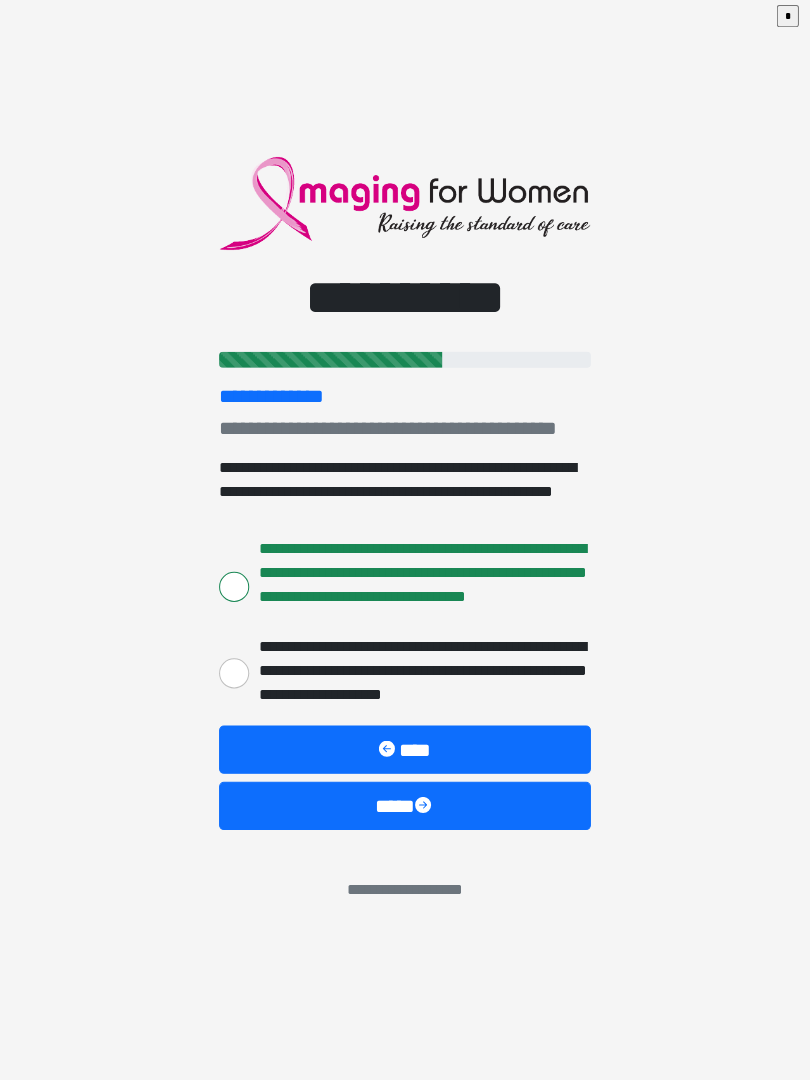 click on "****" at bounding box center [405, 807] 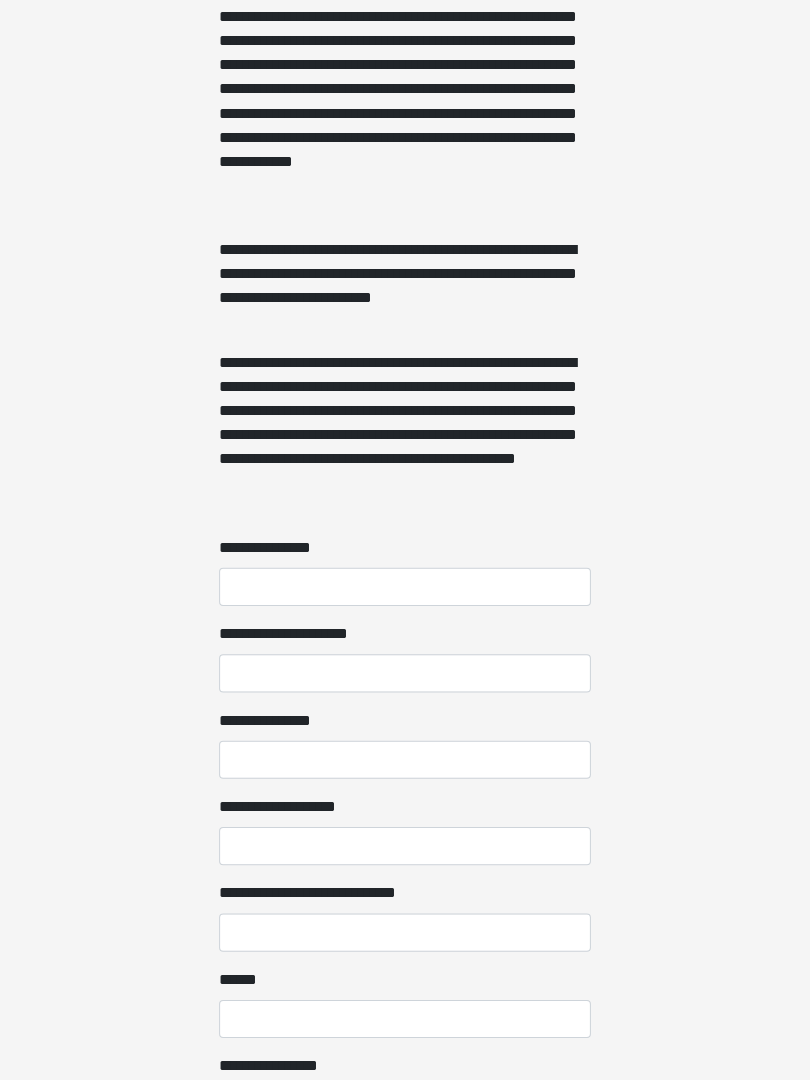 scroll, scrollTop: 1199, scrollLeft: 0, axis: vertical 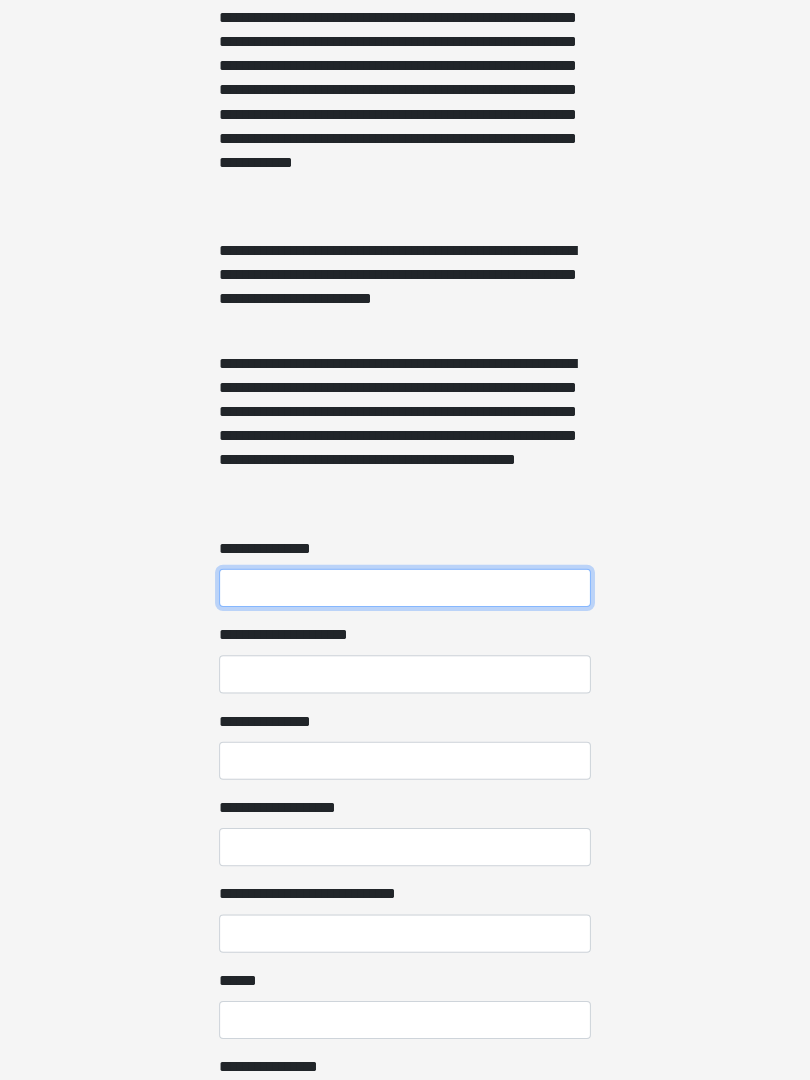 click on "**********" at bounding box center [405, 590] 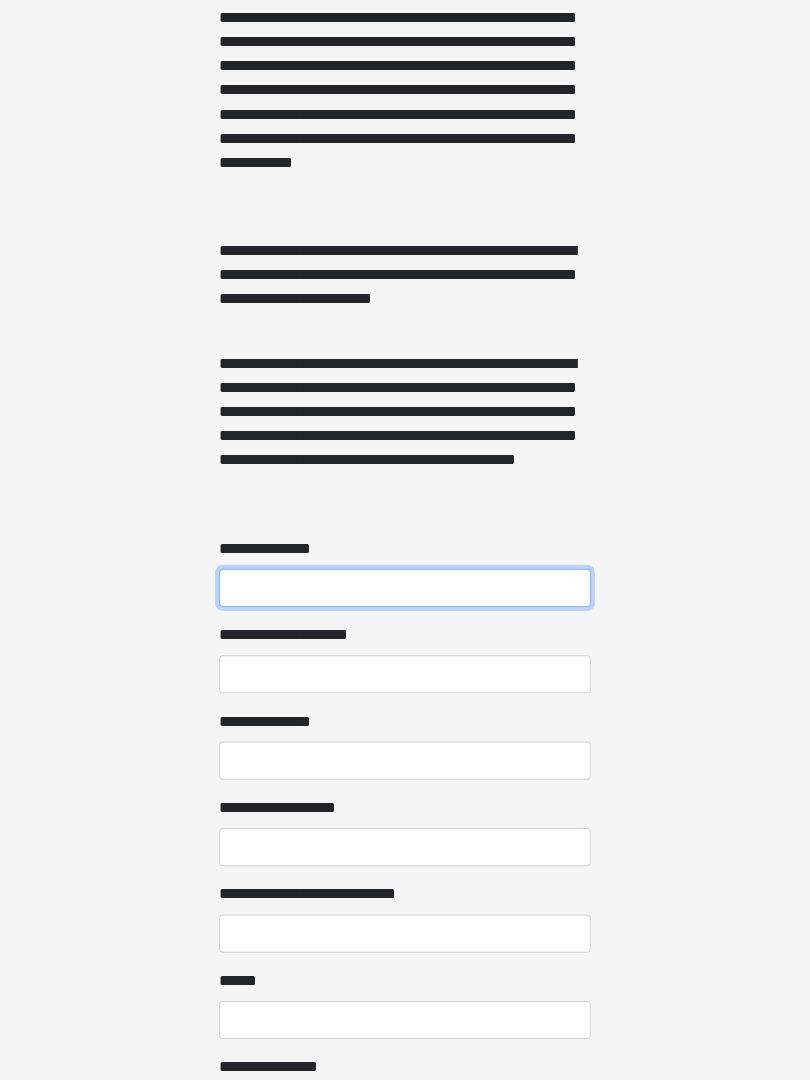 type on "*" 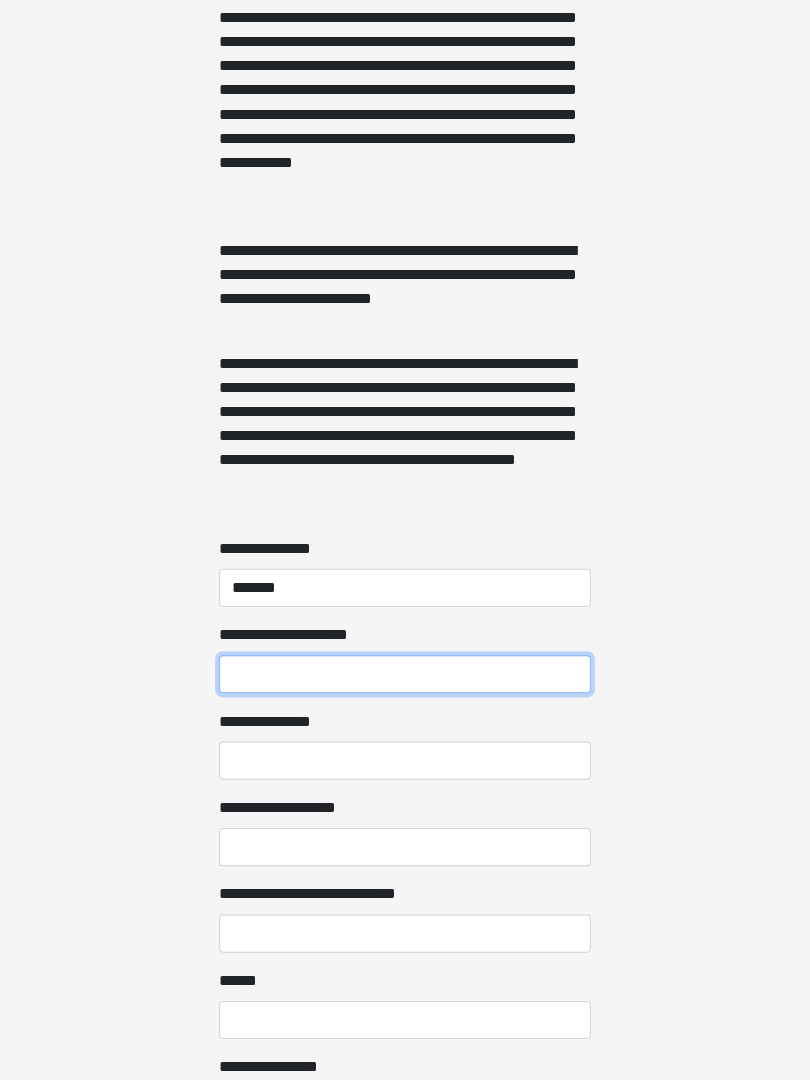 click on "**********" at bounding box center (405, 676) 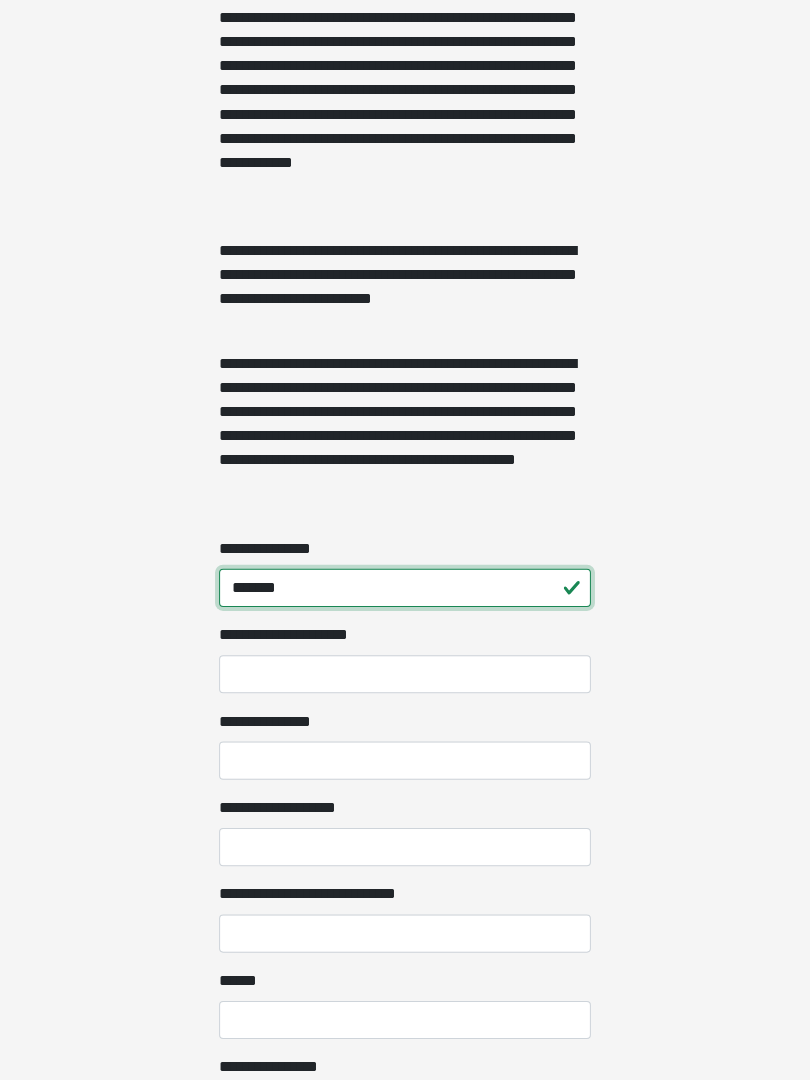 click on "*******" at bounding box center (405, 590) 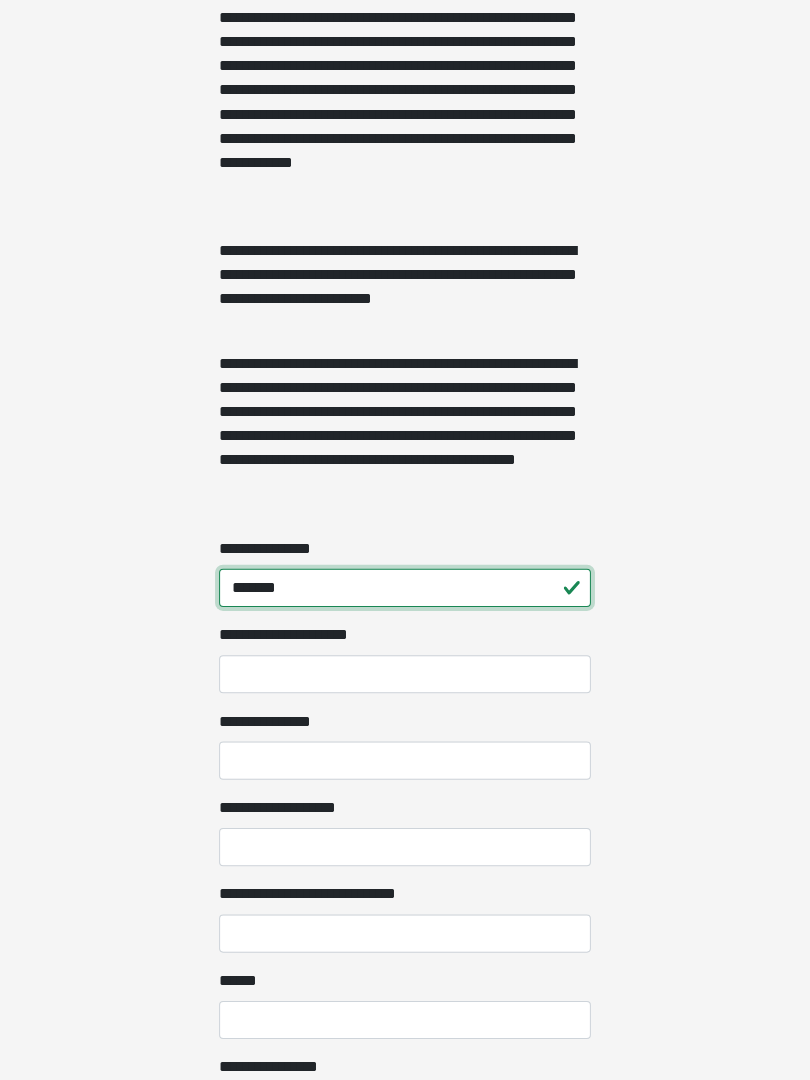 click on "*******" at bounding box center (405, 590) 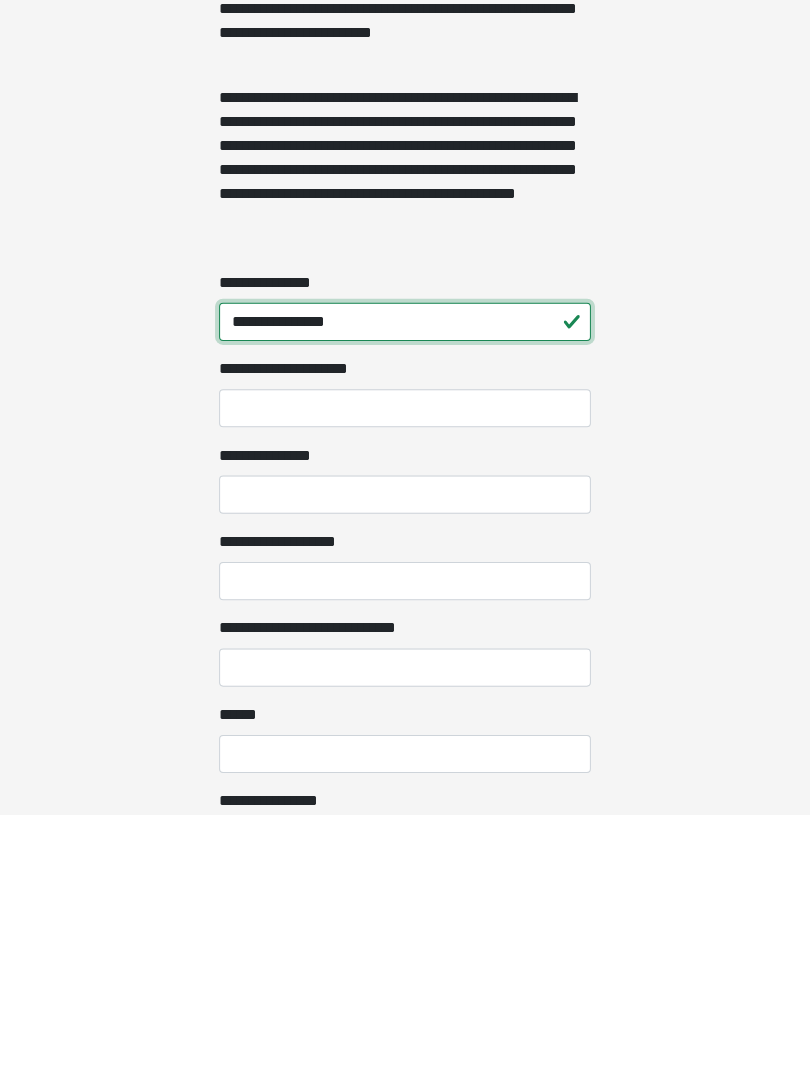 type on "**********" 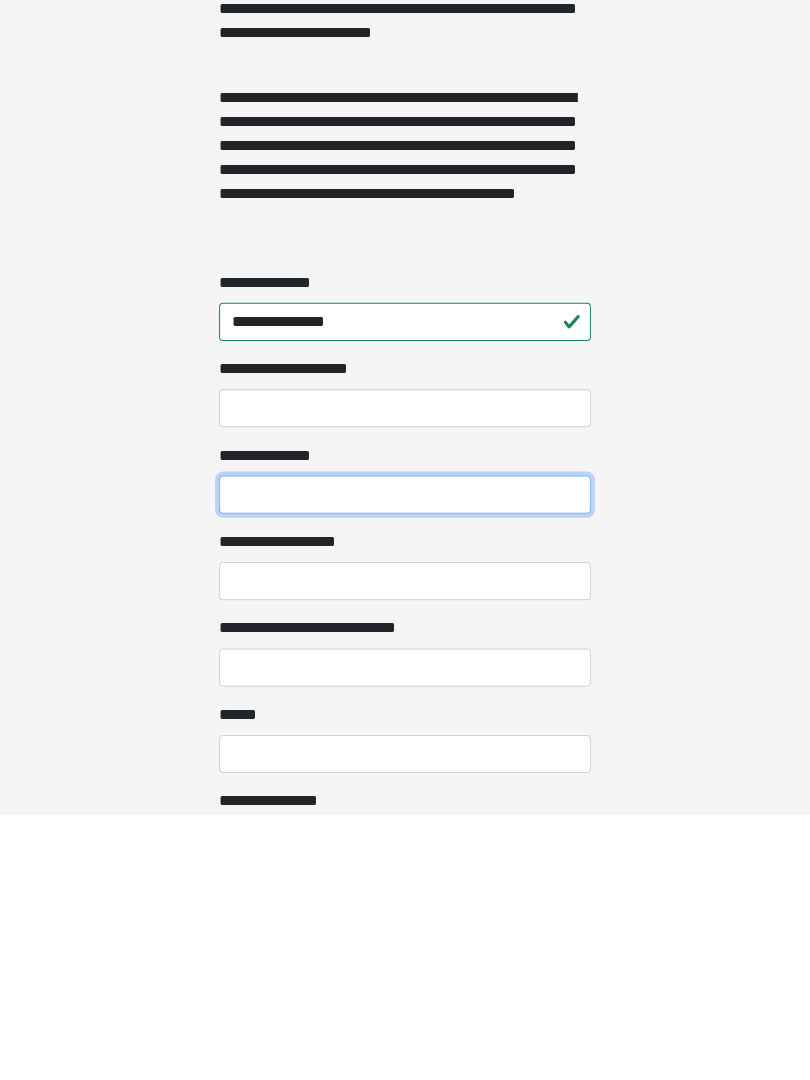 click on "**********" at bounding box center [405, 762] 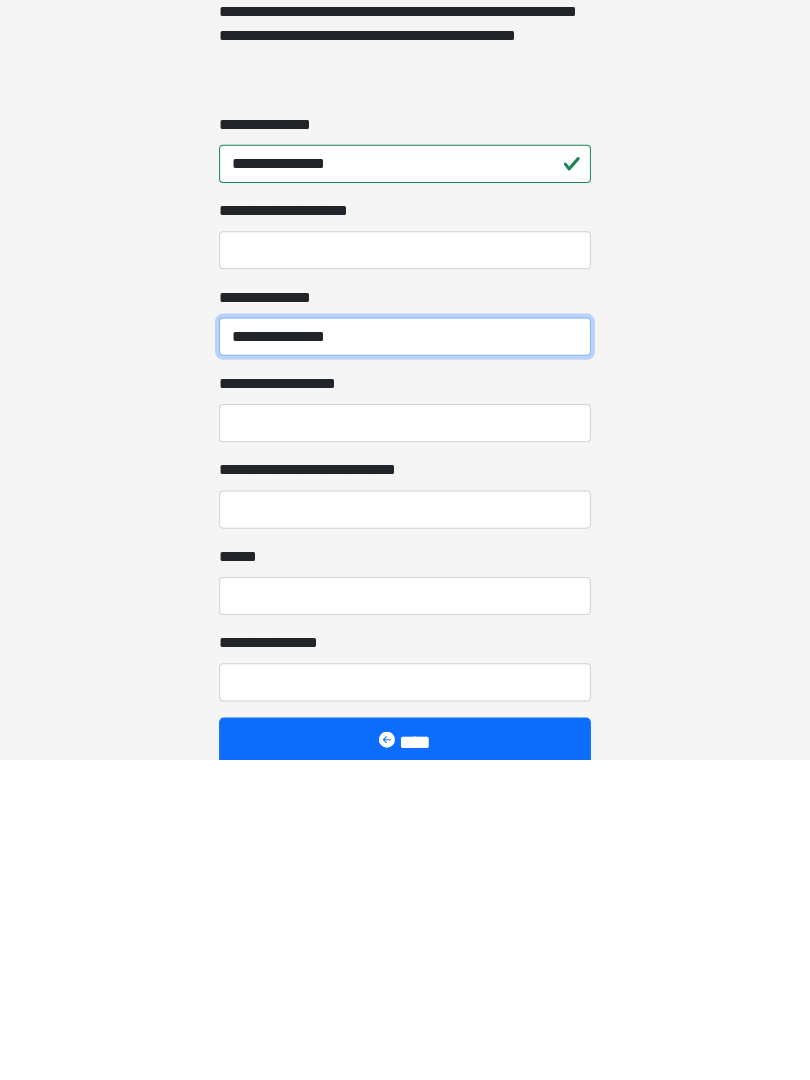 scroll, scrollTop: 1309, scrollLeft: 0, axis: vertical 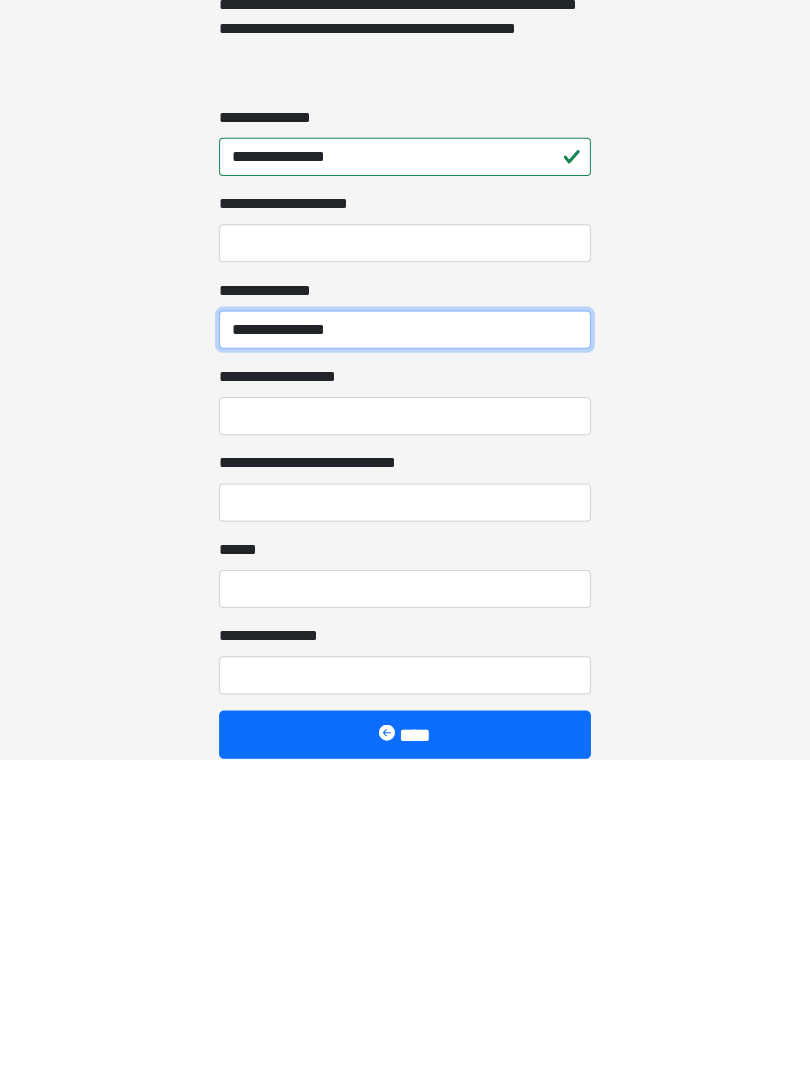 type on "**********" 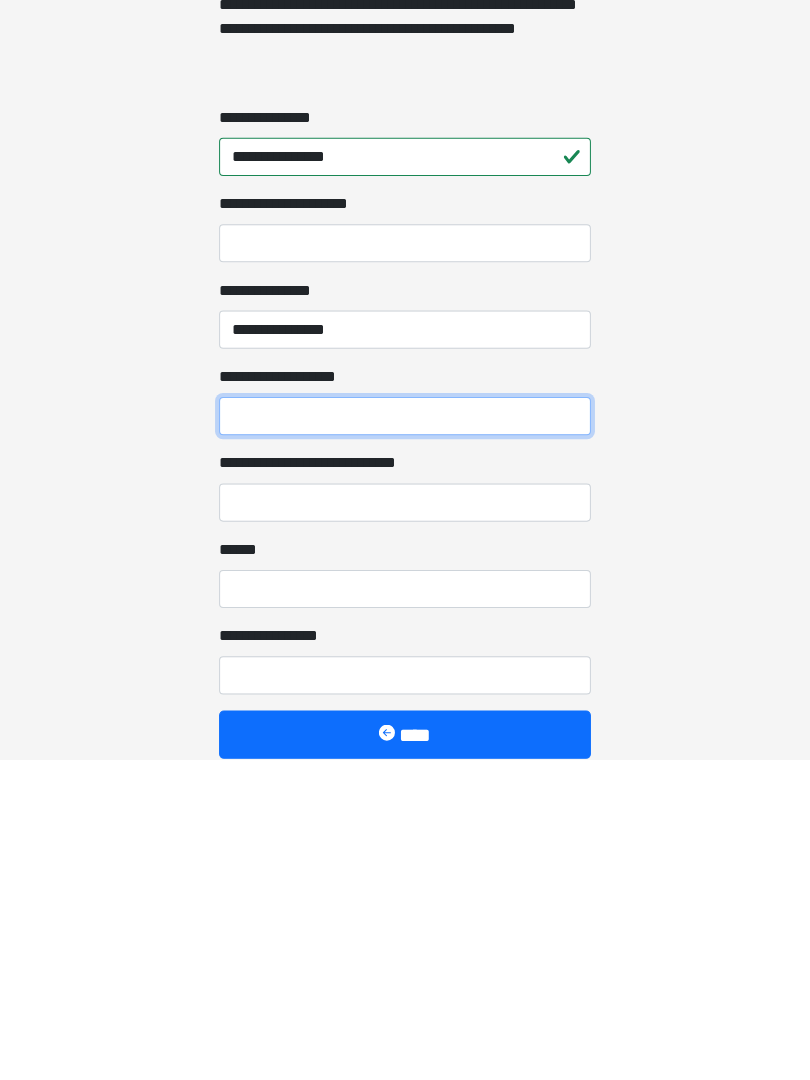 click on "**********" at bounding box center (405, 738) 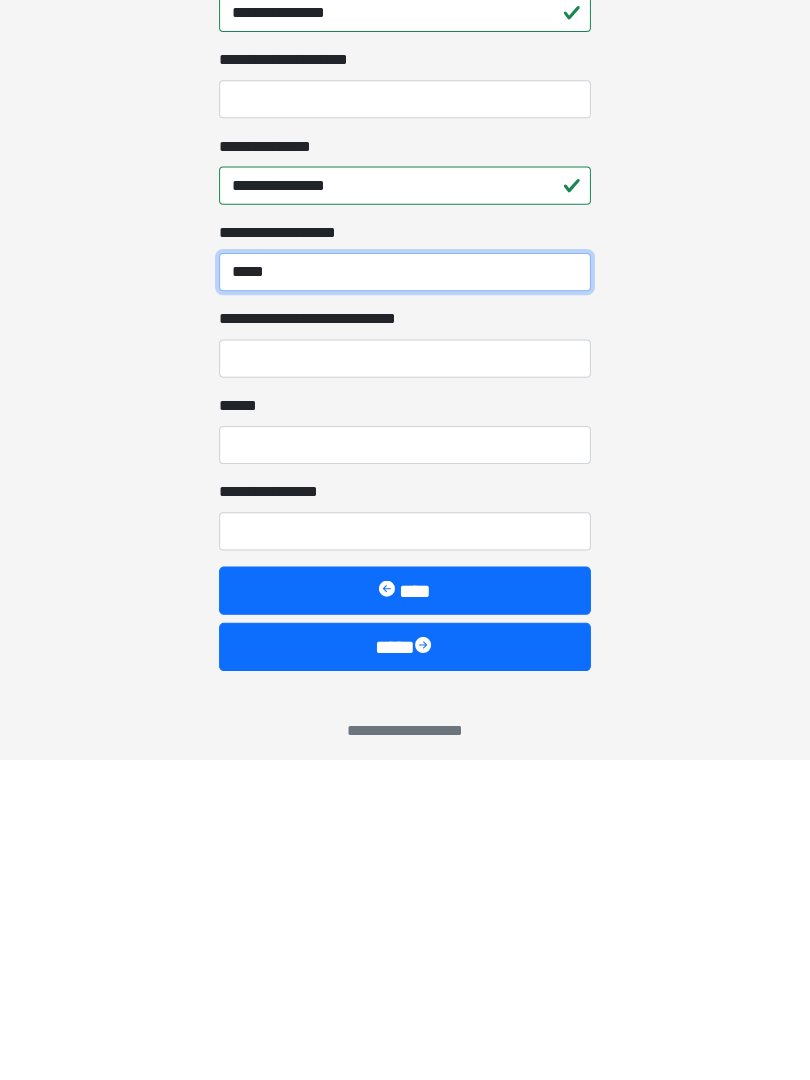 scroll, scrollTop: 1464, scrollLeft: 0, axis: vertical 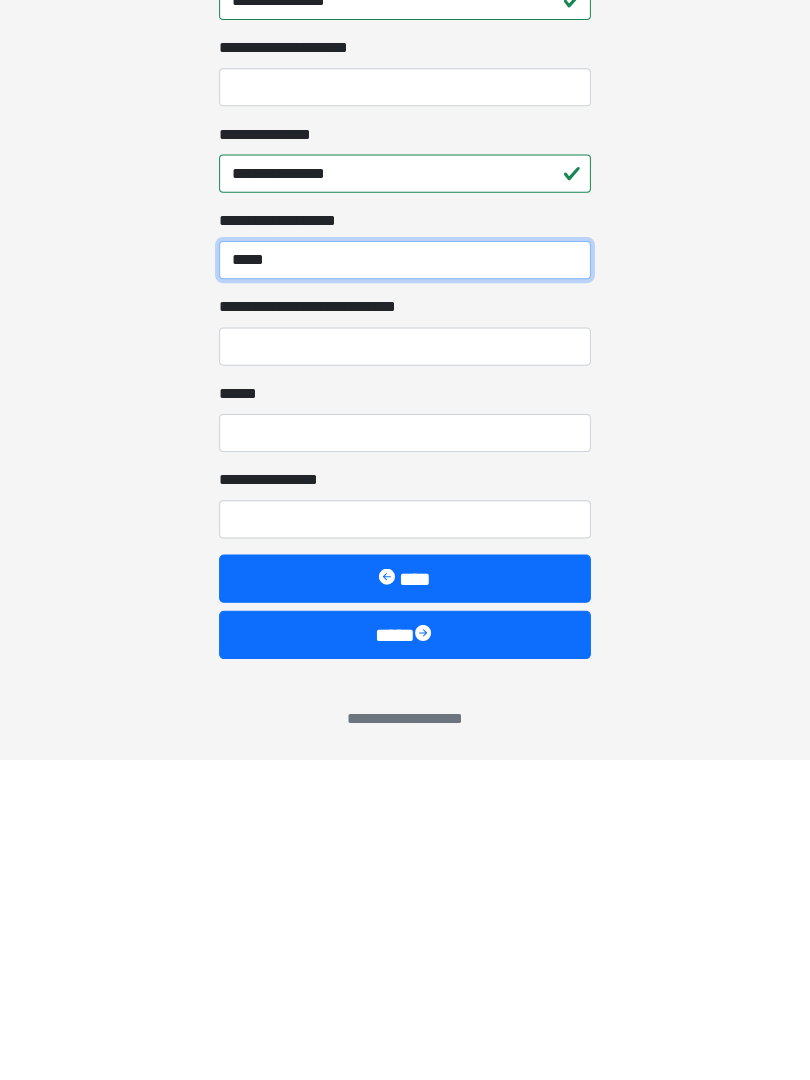 type on "*****" 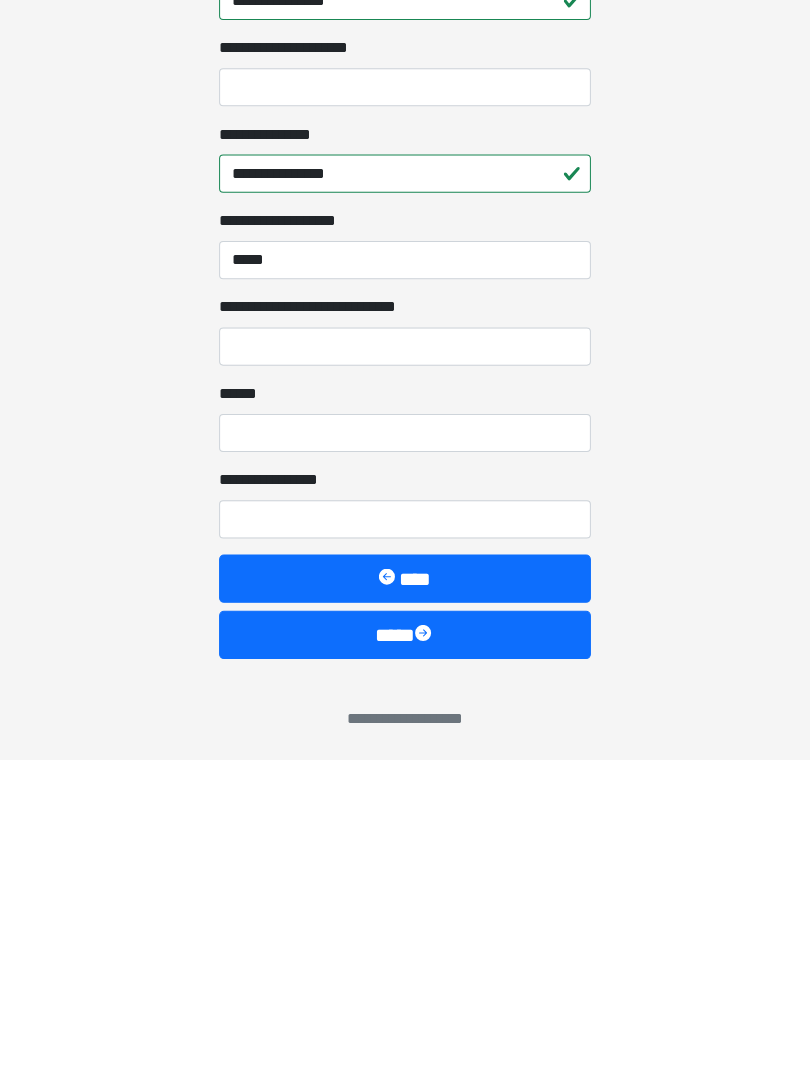 click on "**********" at bounding box center [405, 669] 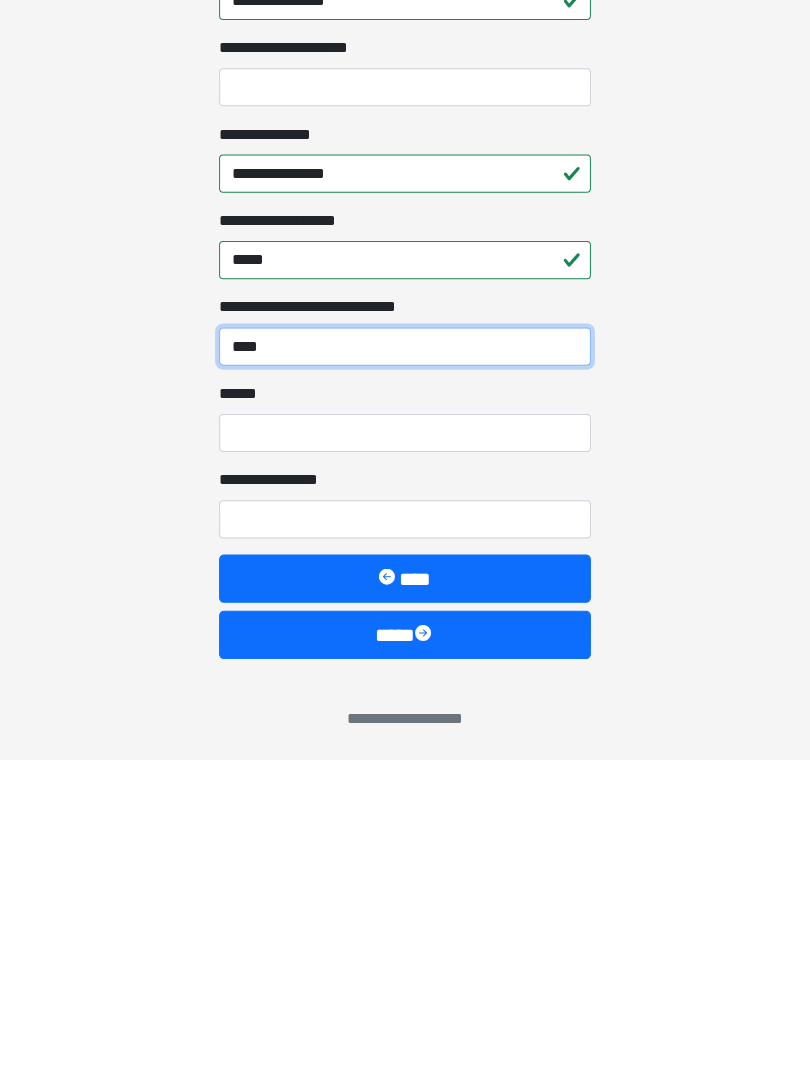 type on "****" 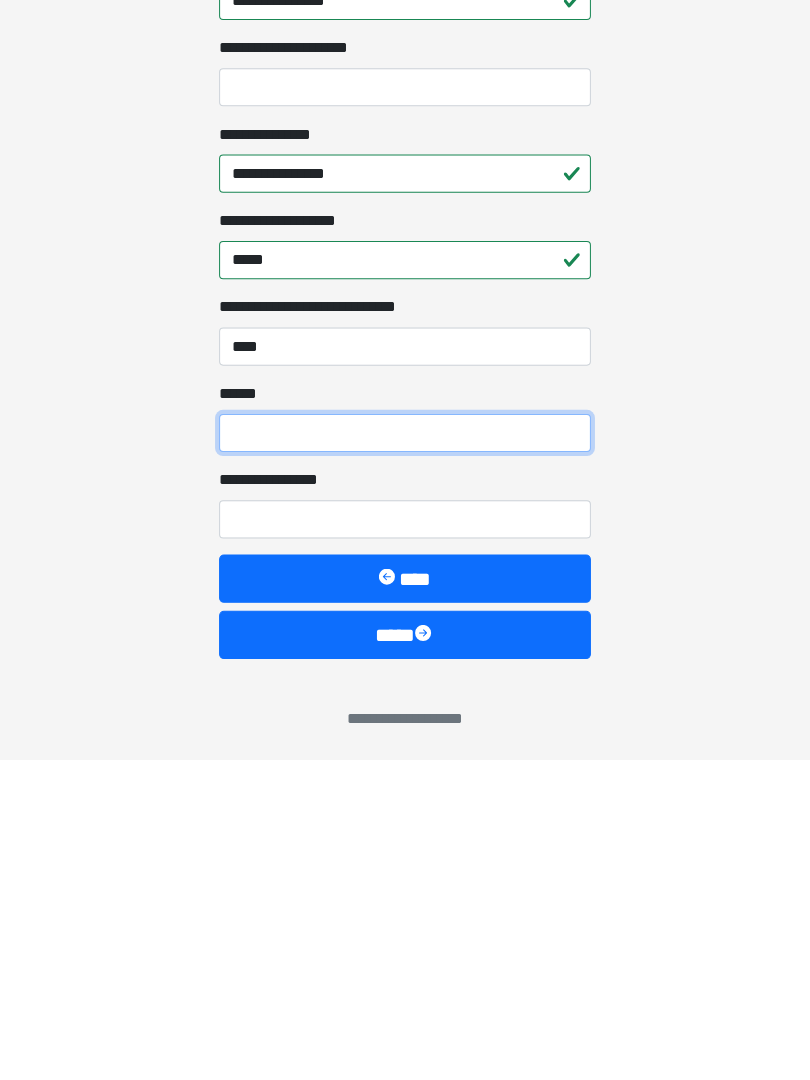 click on "**** *" at bounding box center [405, 755] 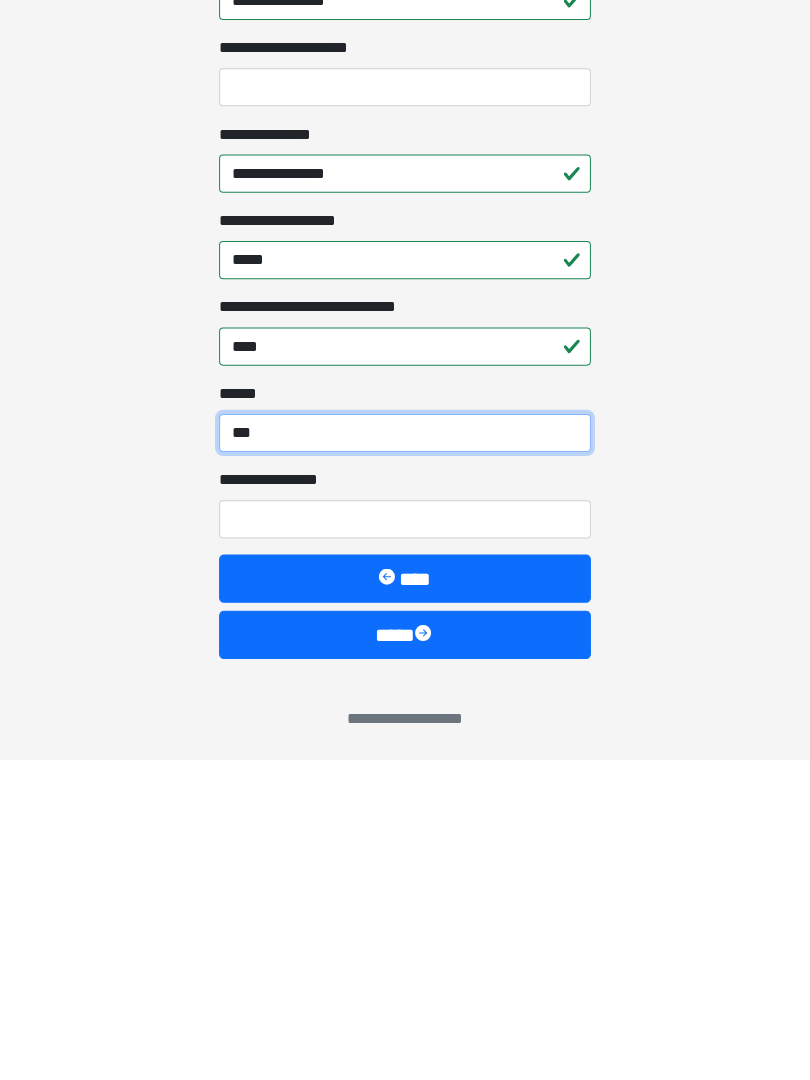 type on "***" 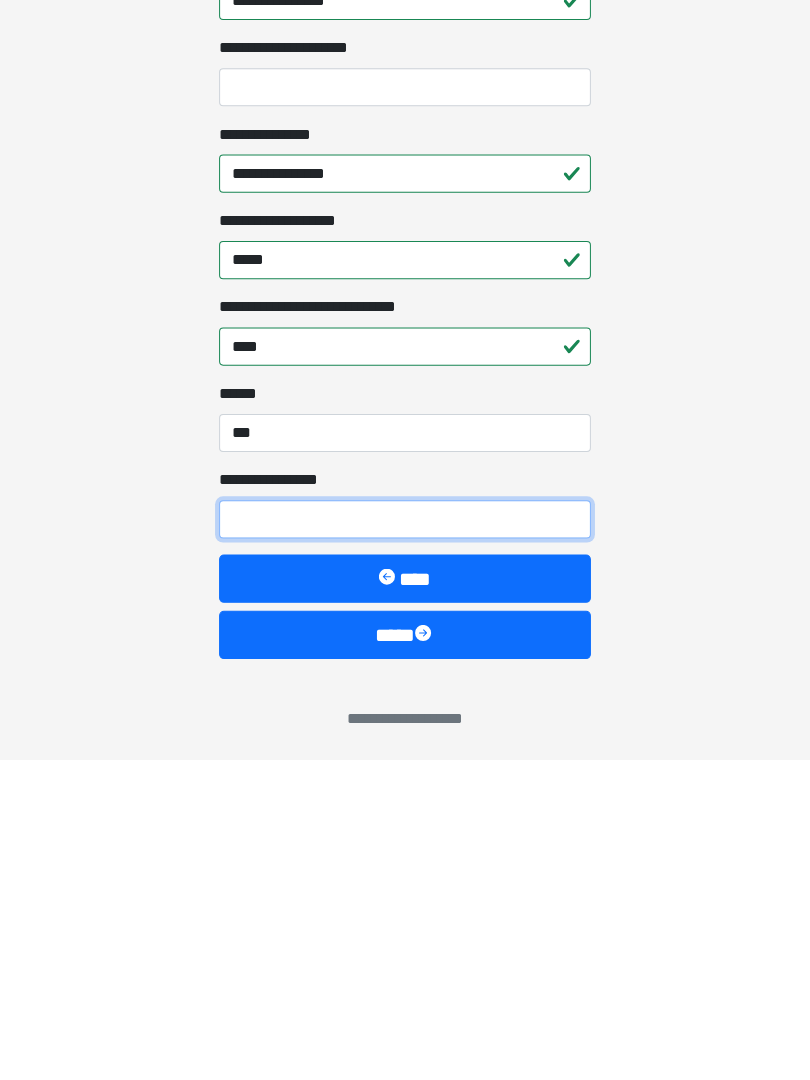 click on "**********" at bounding box center [405, 841] 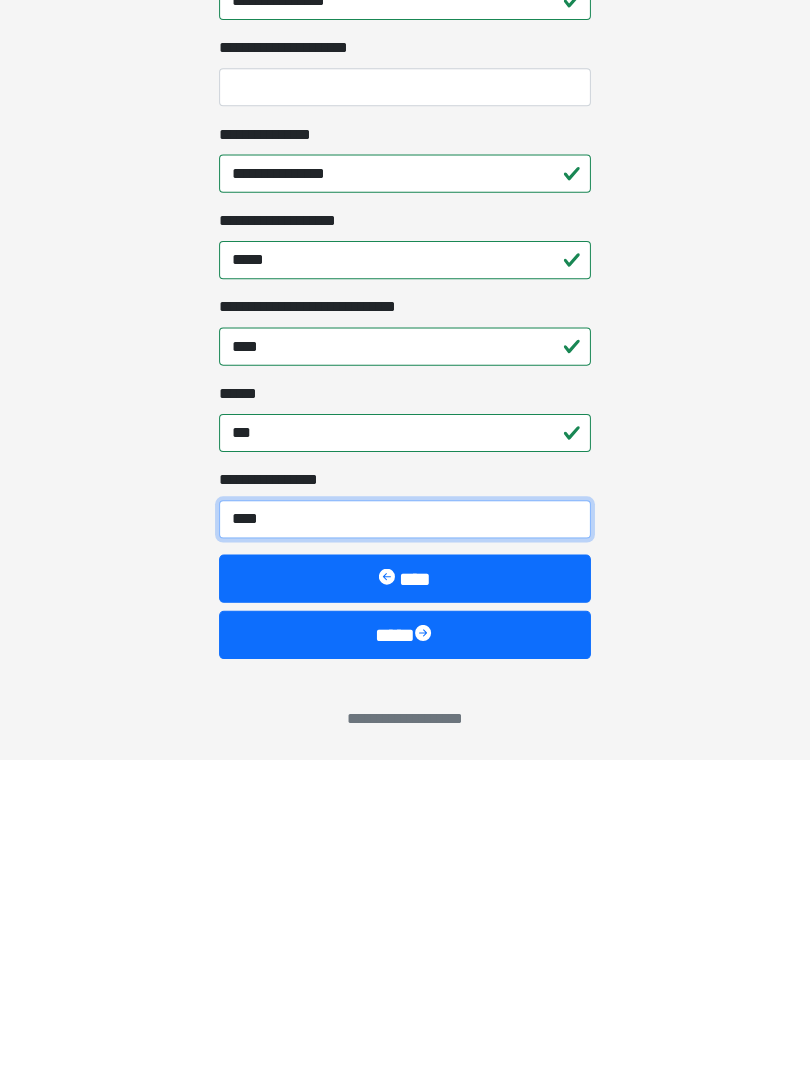 type on "*****" 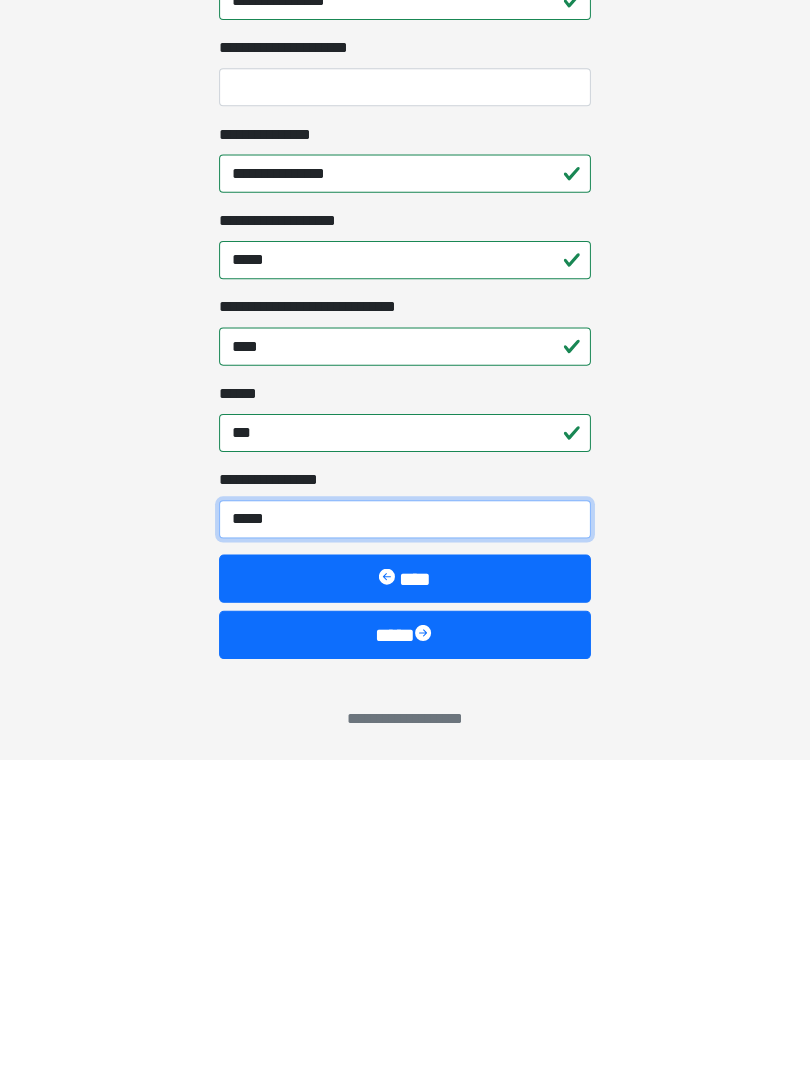 scroll, scrollTop: 1467, scrollLeft: 0, axis: vertical 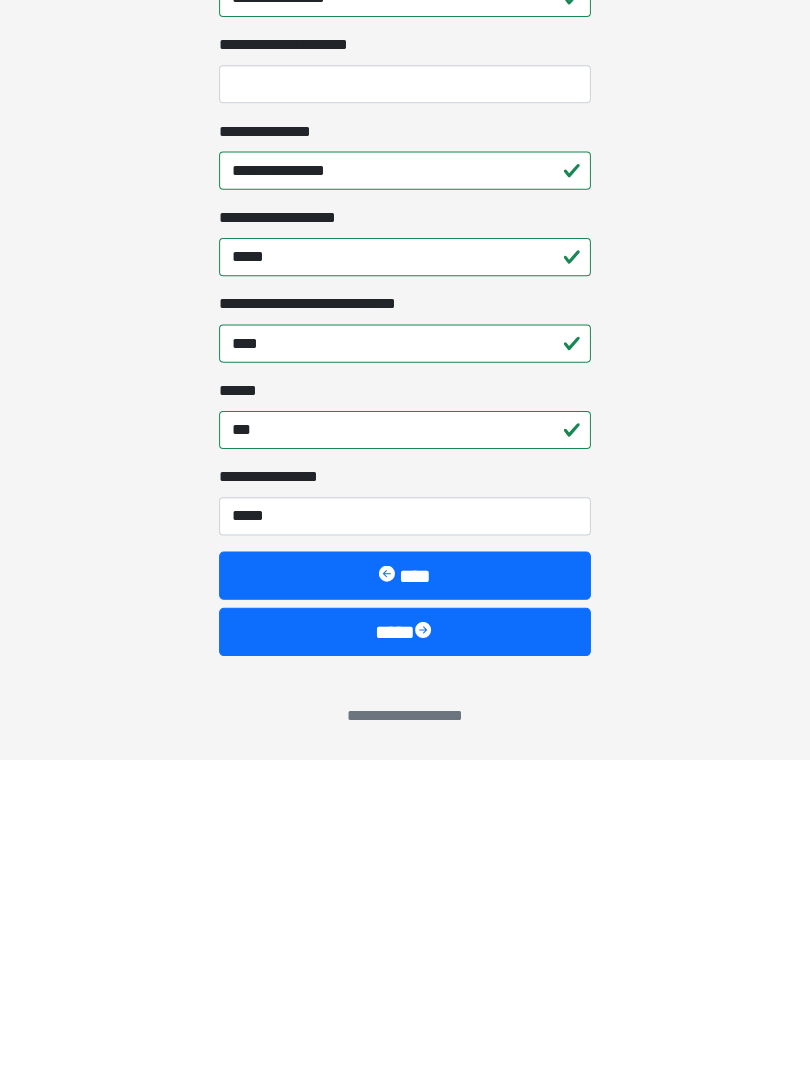 click on "****" at bounding box center (405, 953) 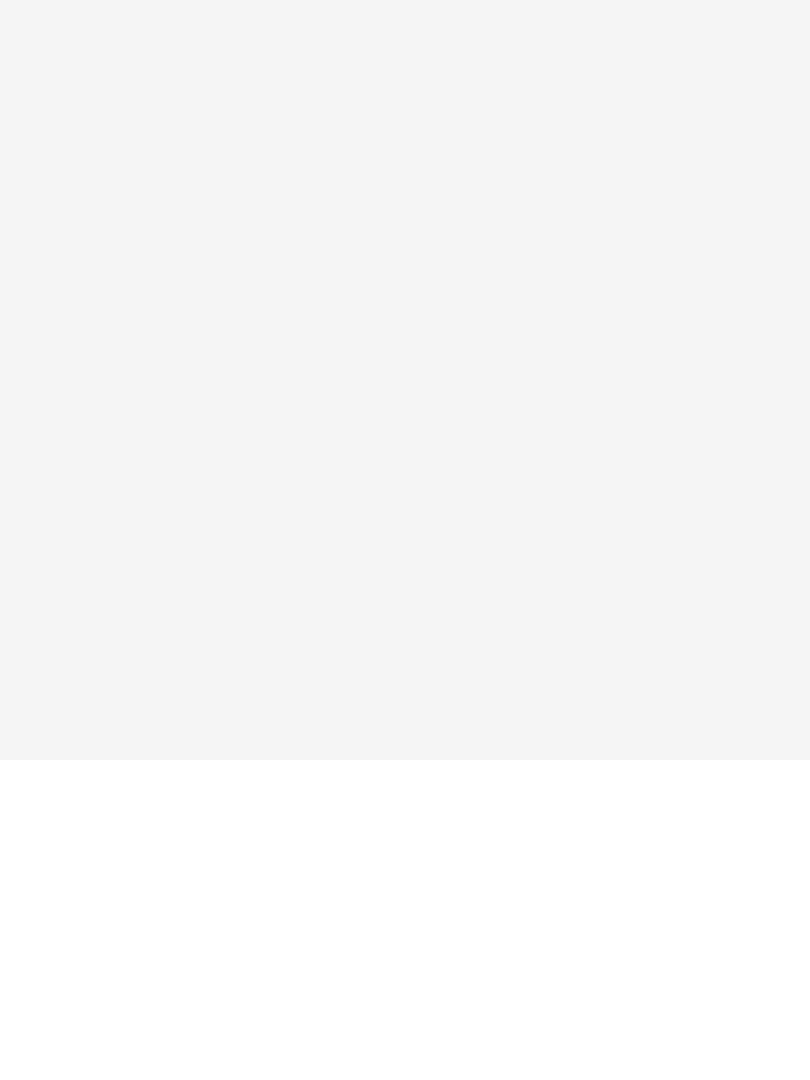 scroll, scrollTop: 0, scrollLeft: 0, axis: both 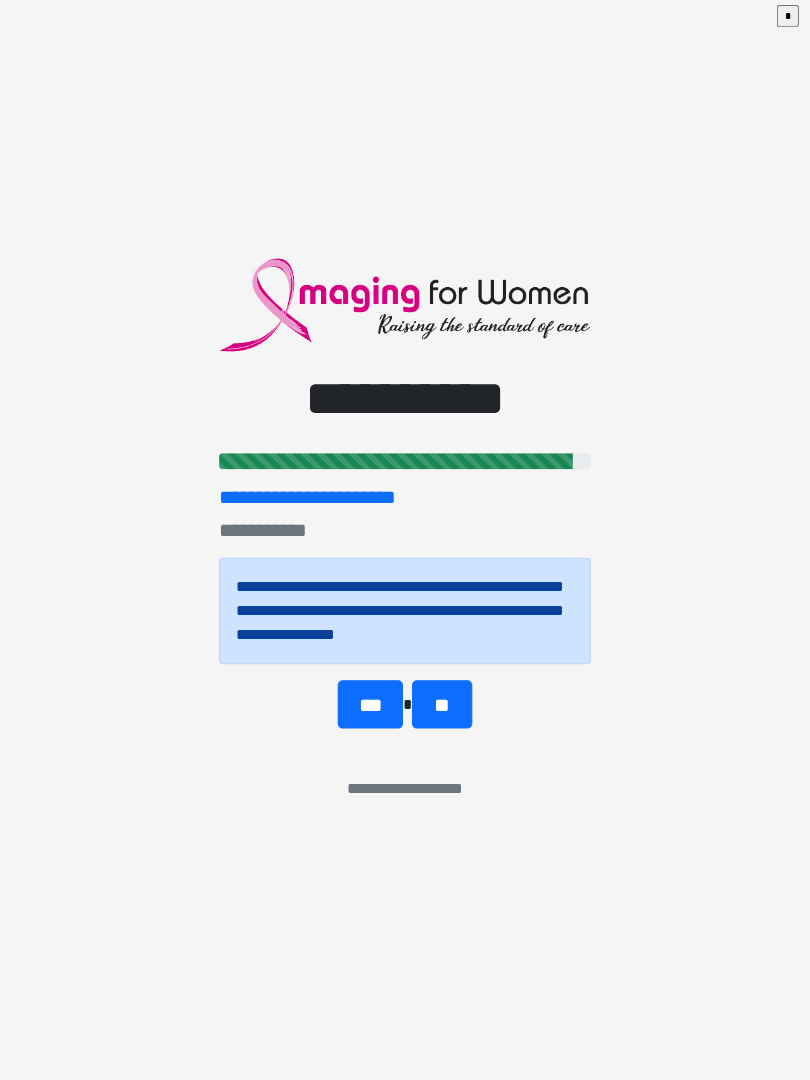 click on "**" at bounding box center [441, 706] 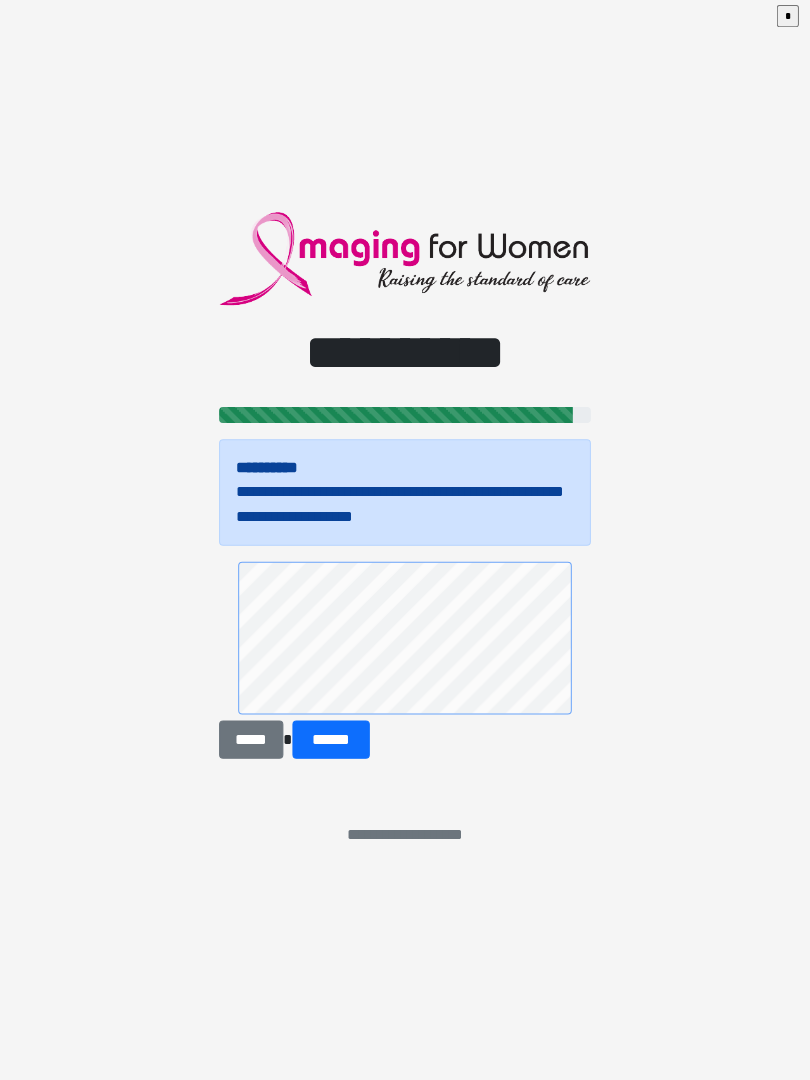 click on "******" at bounding box center [331, 741] 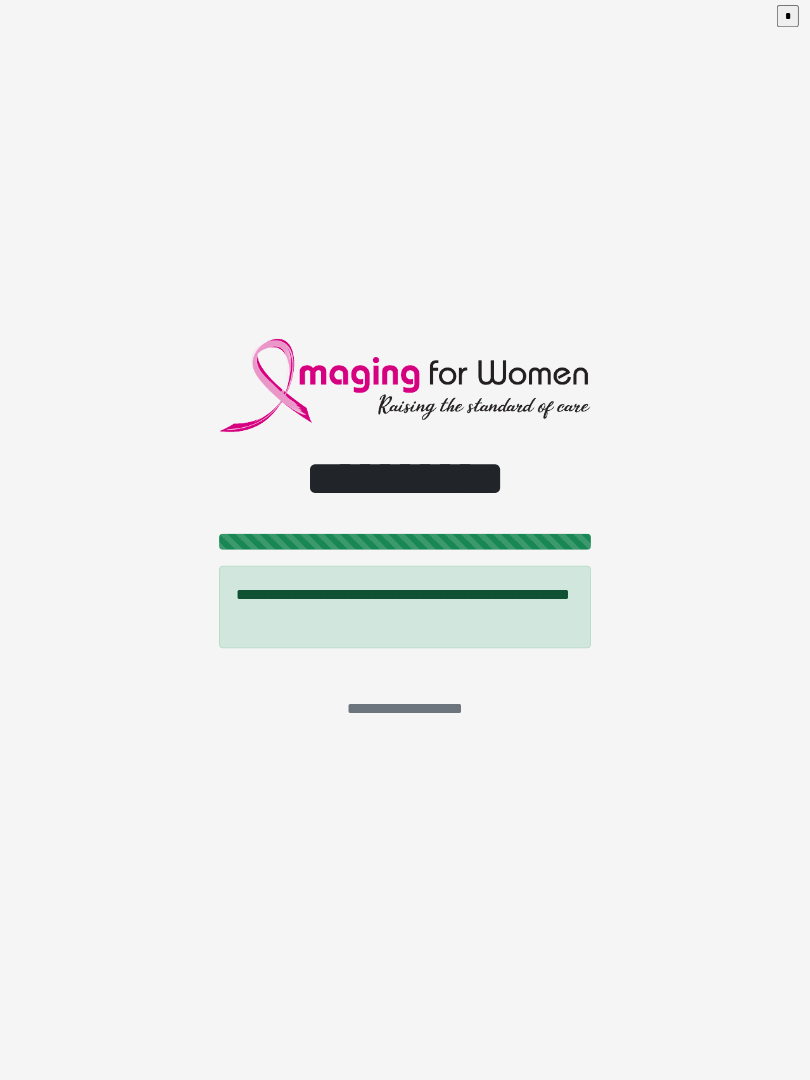 click on "*" at bounding box center (786, 21) 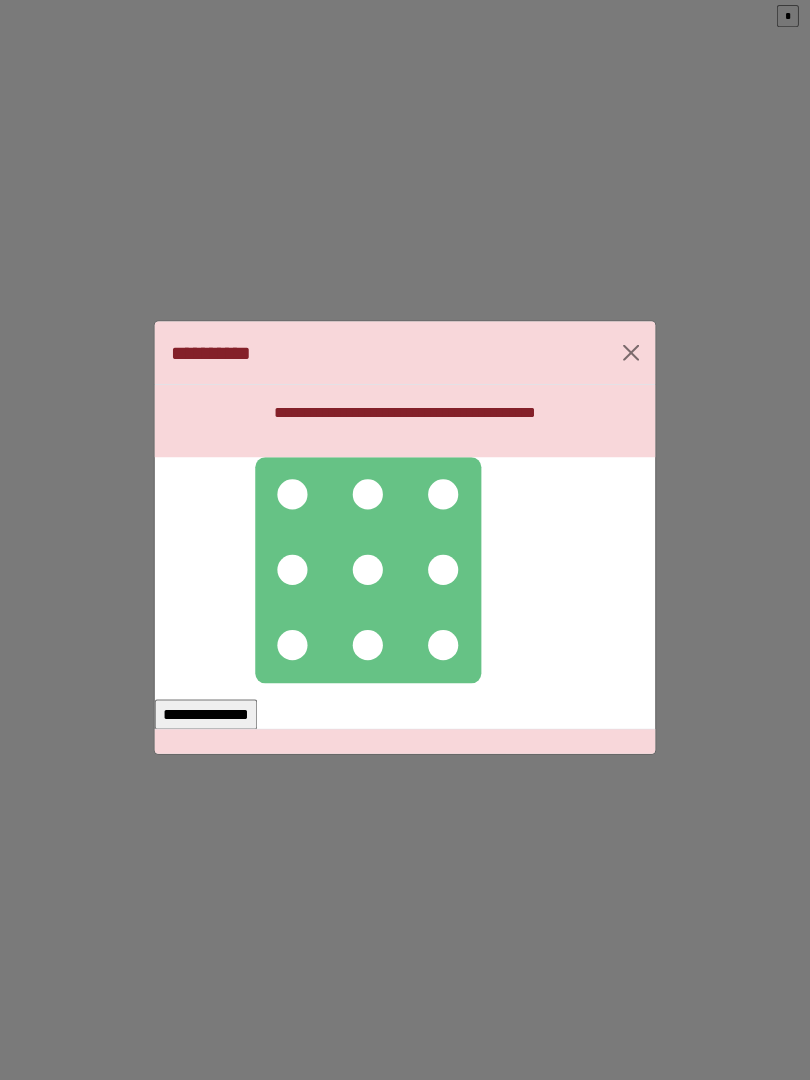 click at bounding box center (293, 497) 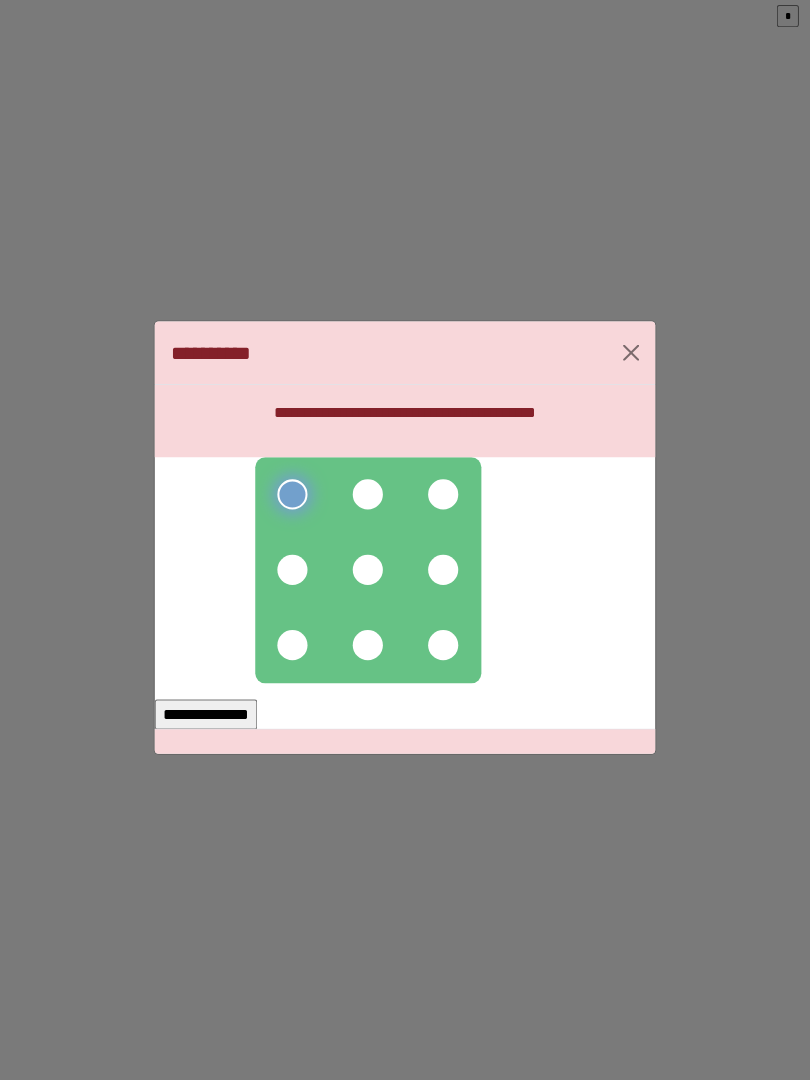 click at bounding box center (368, 497) 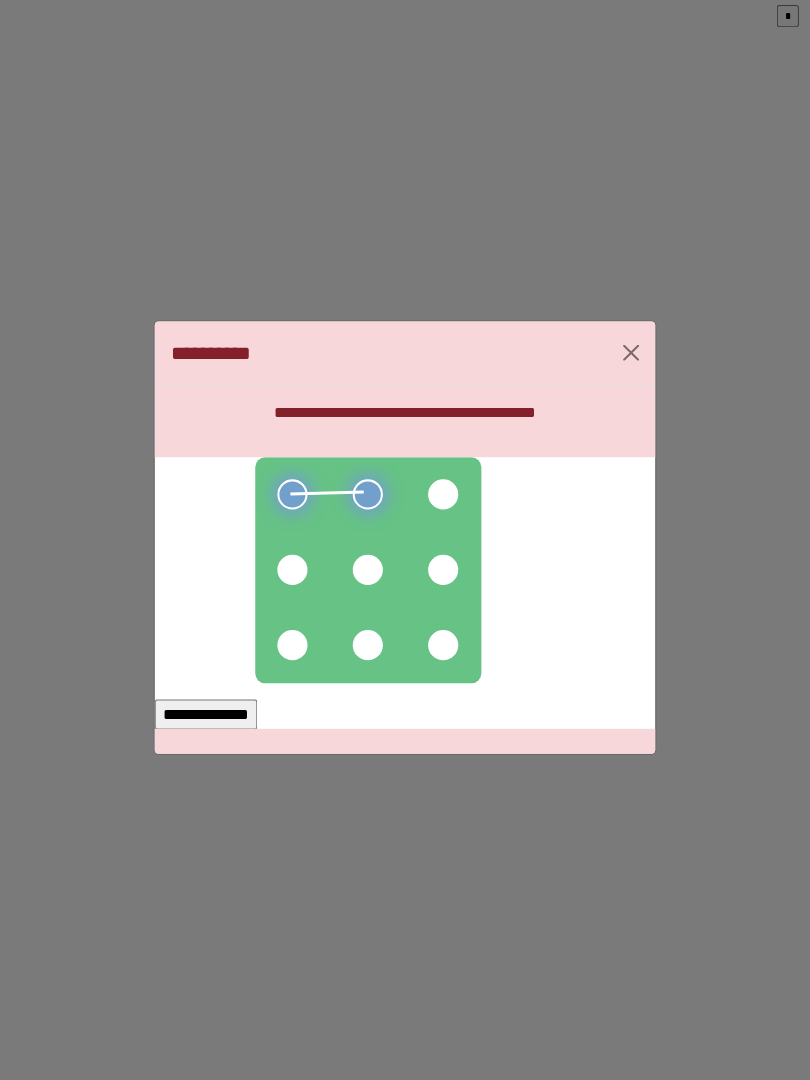 click at bounding box center (443, 497) 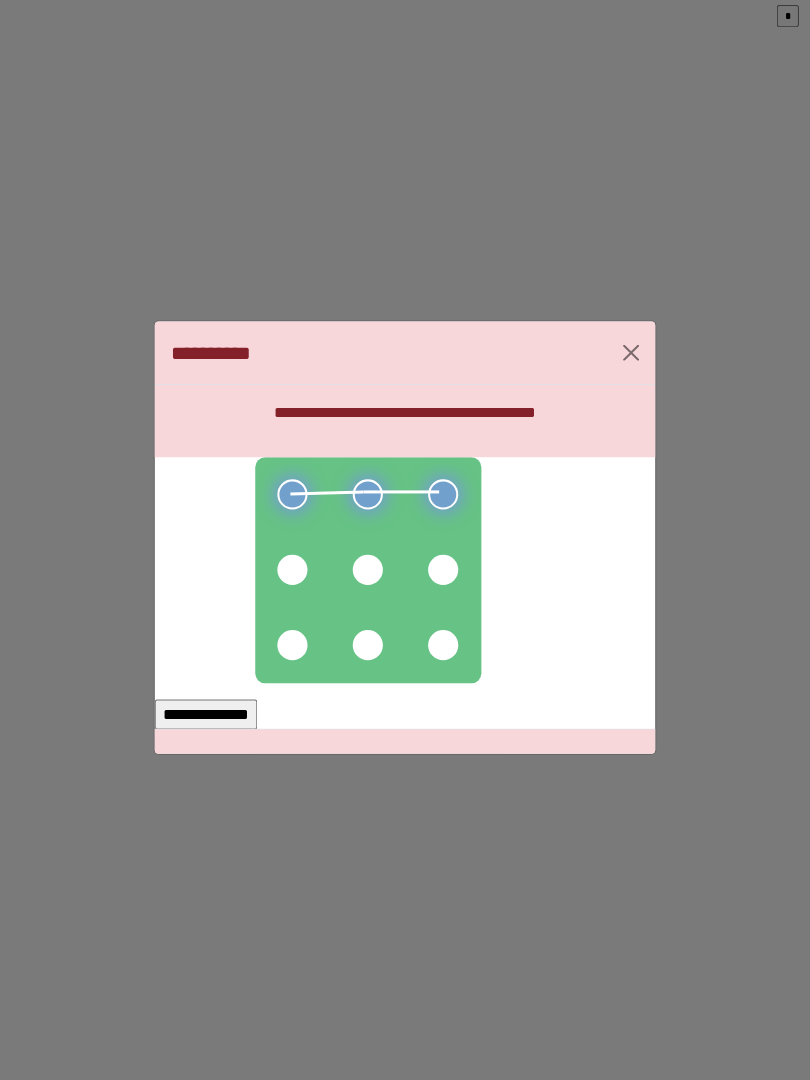 click at bounding box center (443, 572) 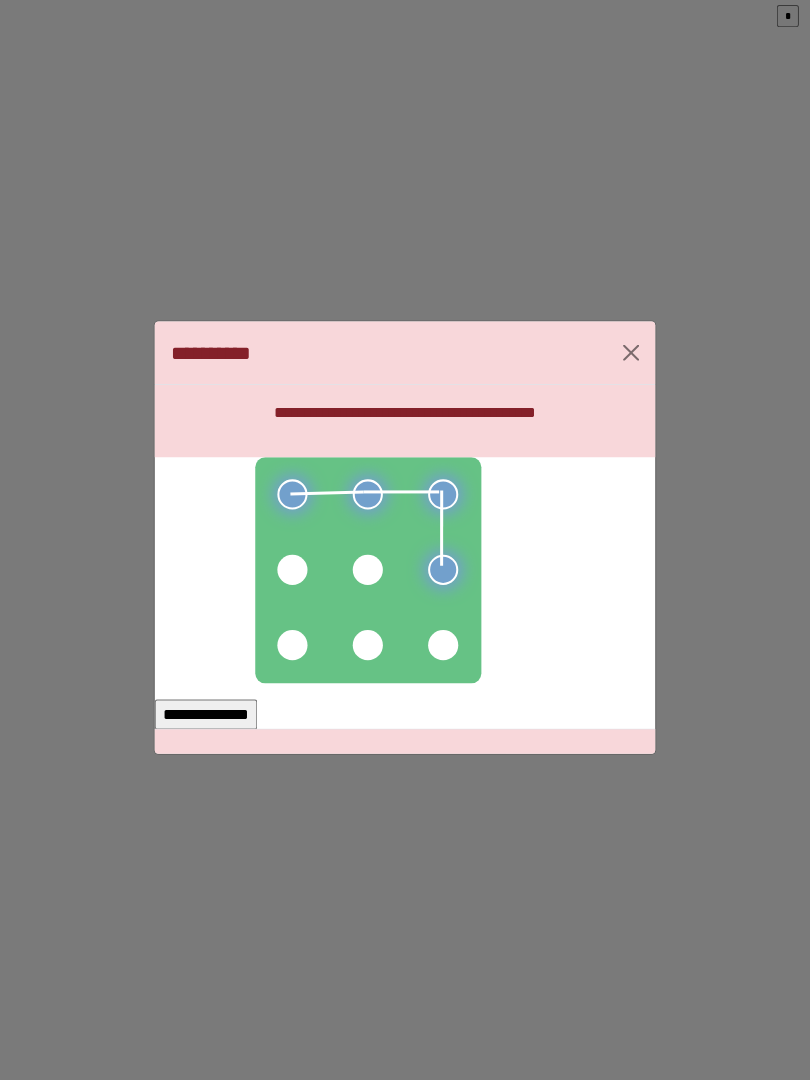 click at bounding box center [443, 647] 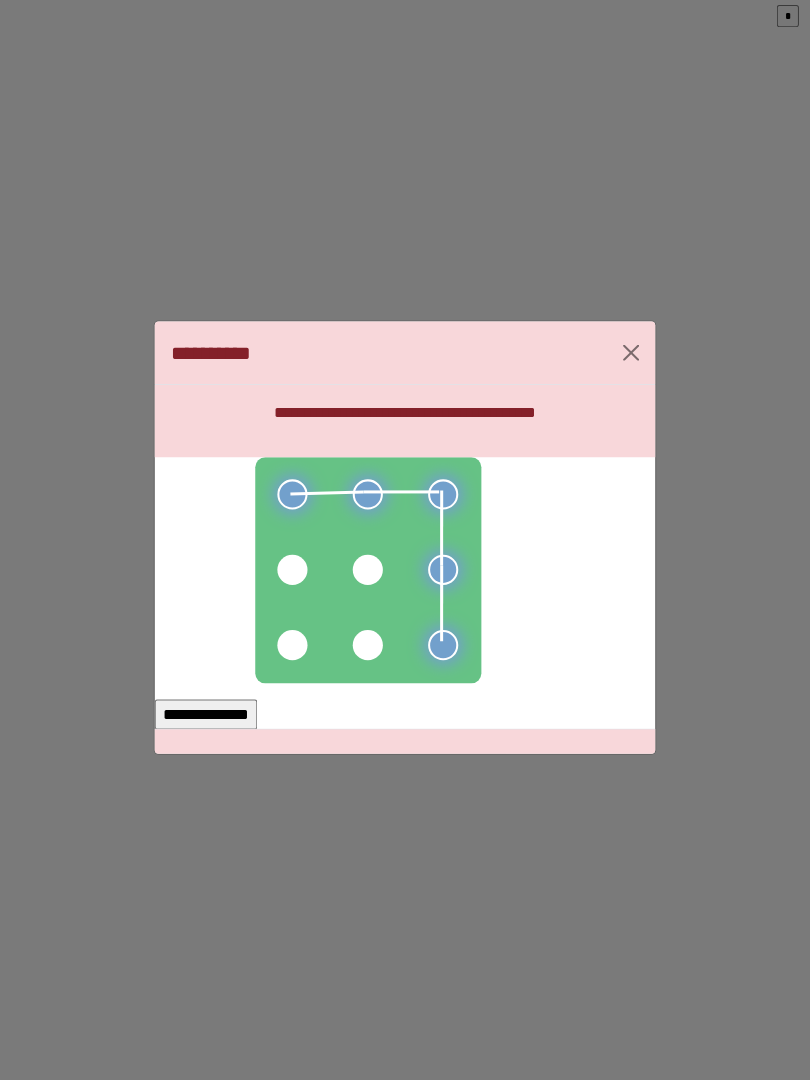 click at bounding box center [368, 647] 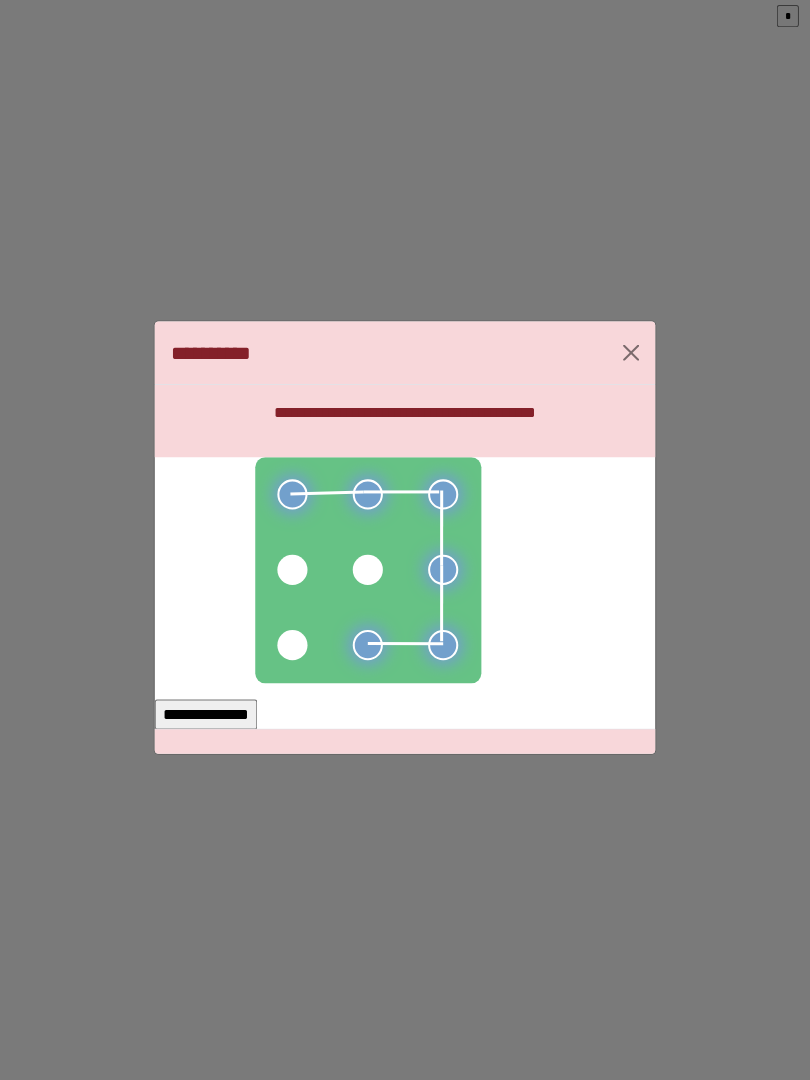 click at bounding box center [293, 647] 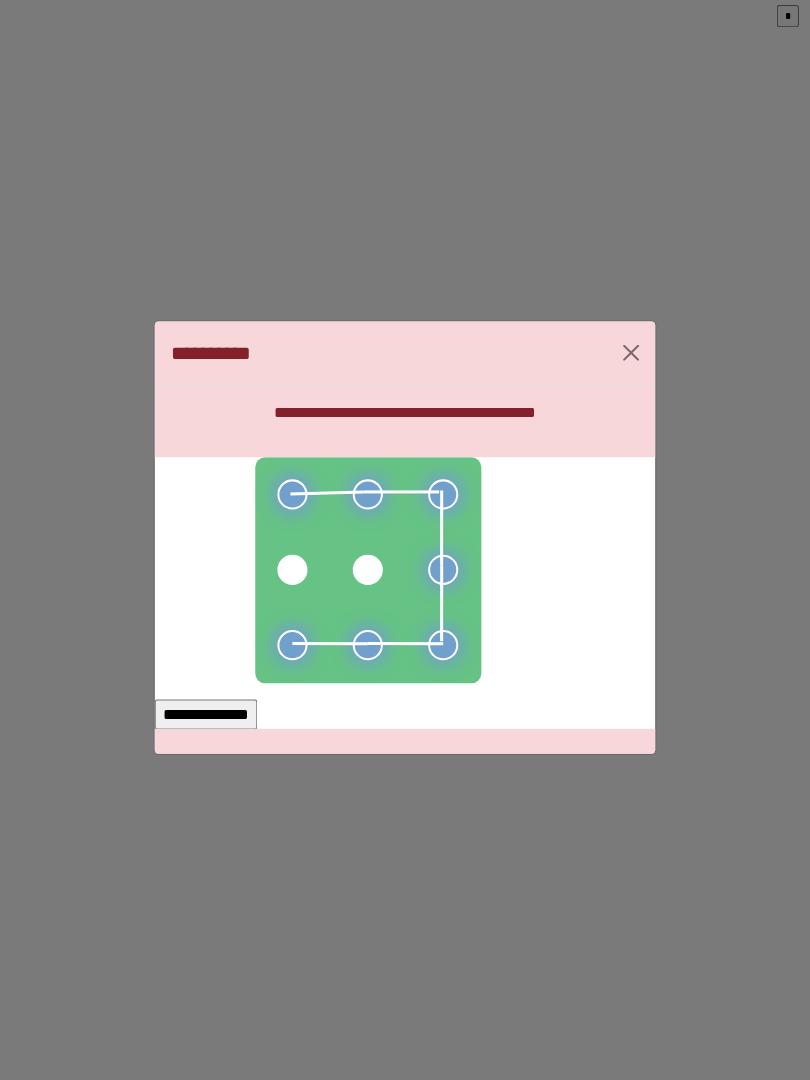 click on "**********" at bounding box center [207, 716] 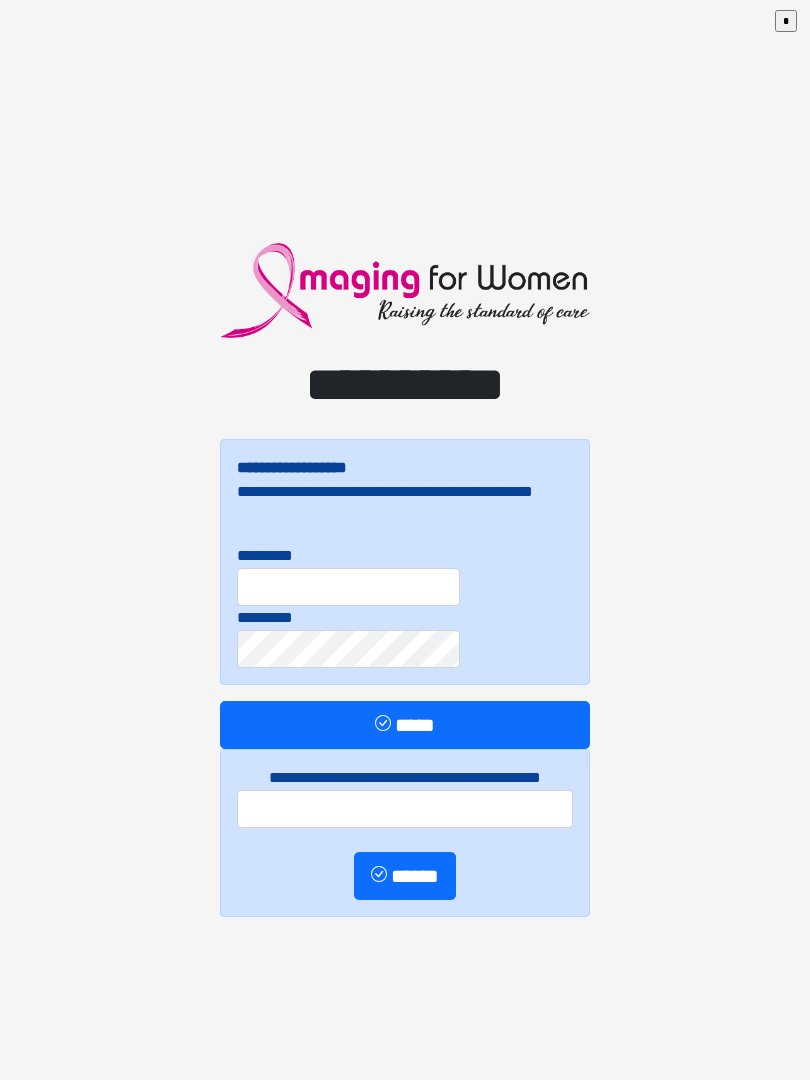 scroll, scrollTop: 0, scrollLeft: 0, axis: both 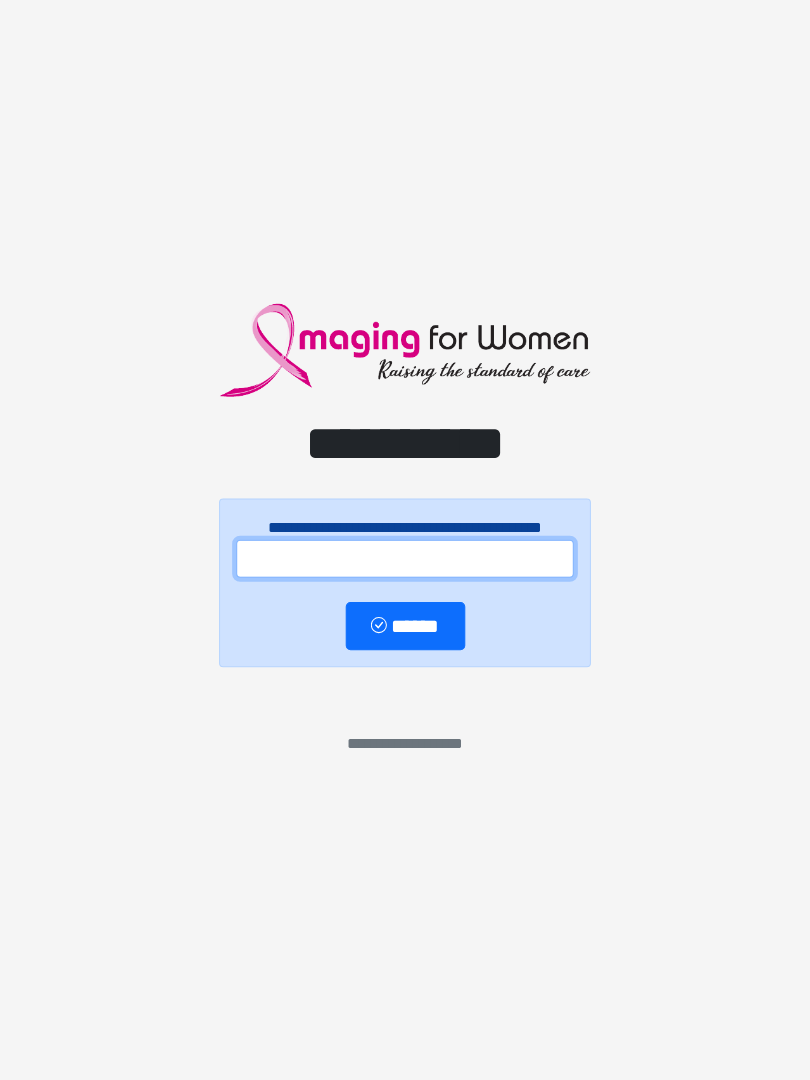 click at bounding box center [405, 561] 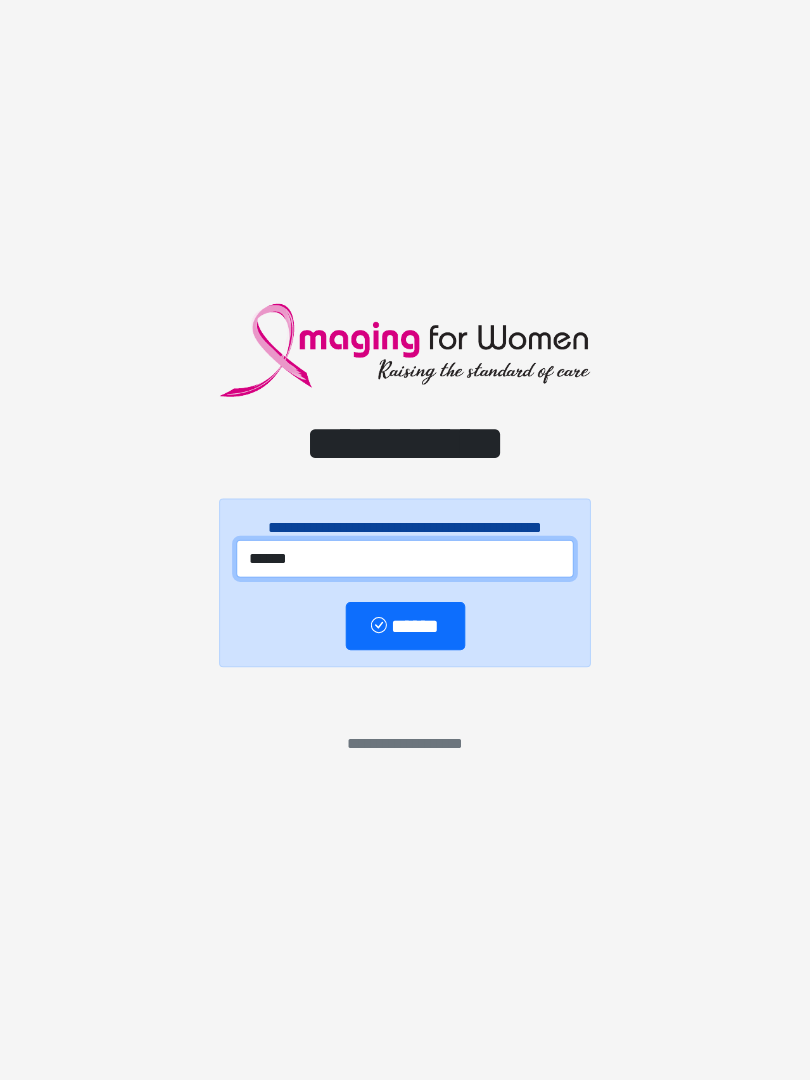 type on "******" 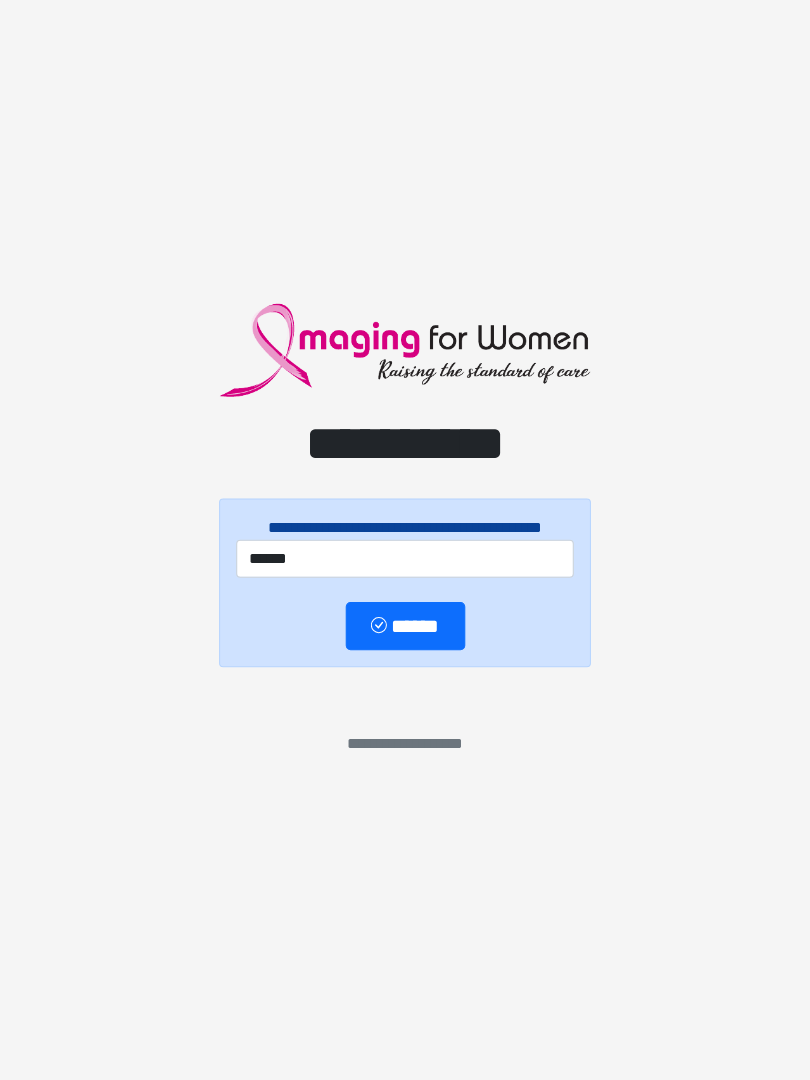 click on "******" at bounding box center [405, 628] 